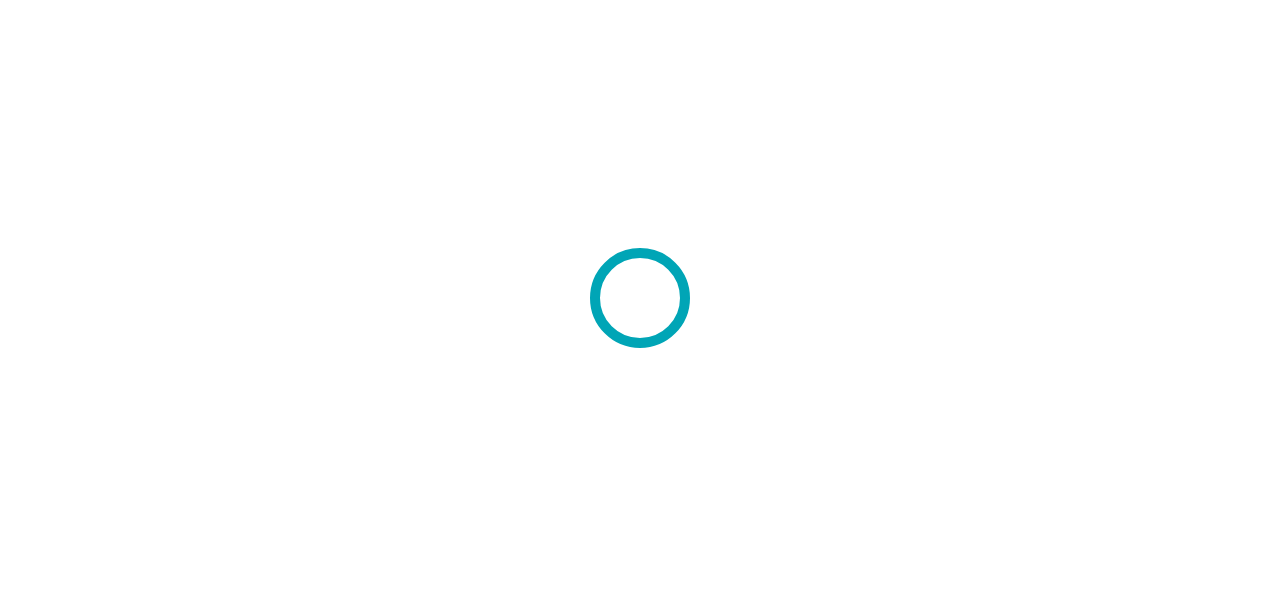 scroll, scrollTop: 0, scrollLeft: 0, axis: both 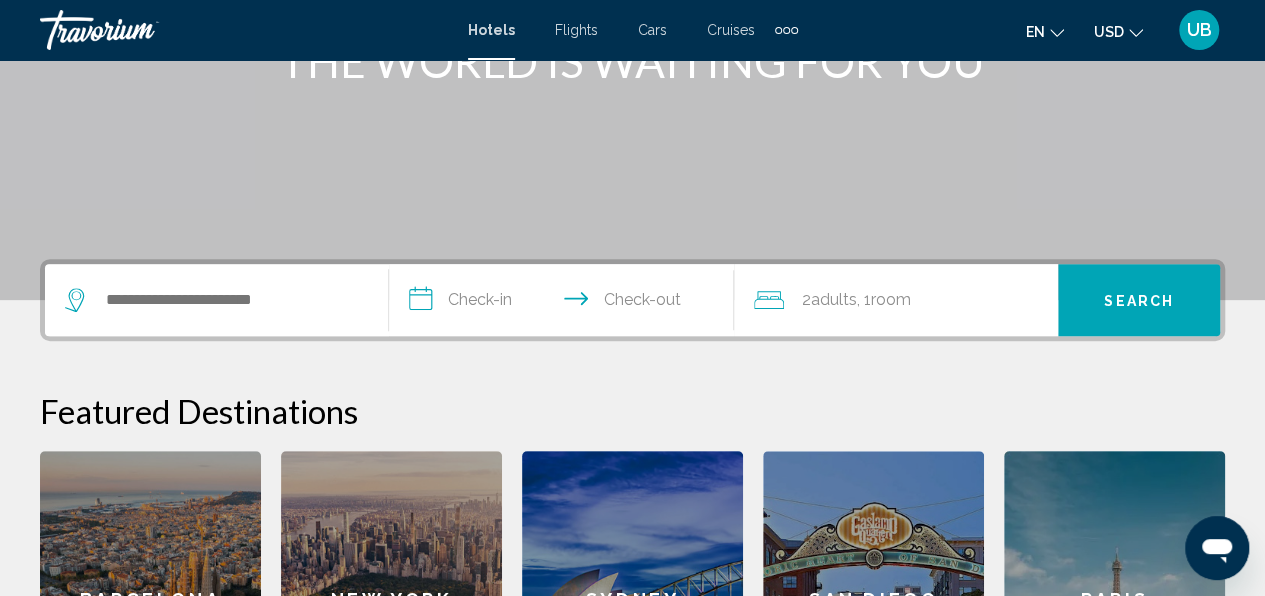 click at bounding box center (211, 300) 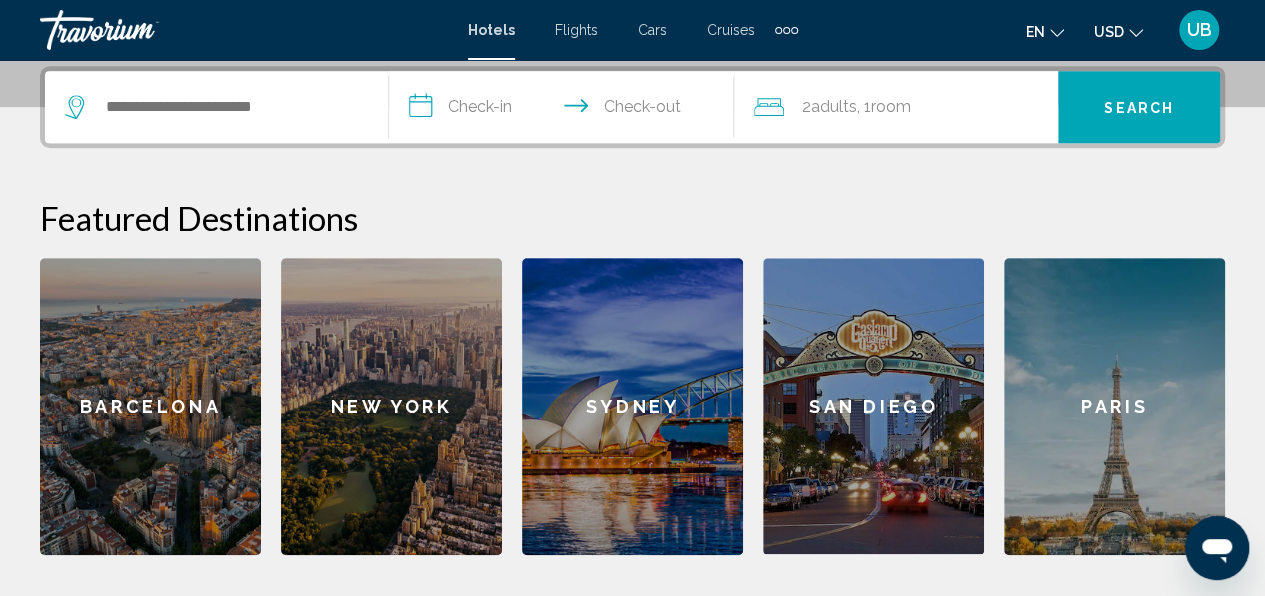 scroll, scrollTop: 494, scrollLeft: 0, axis: vertical 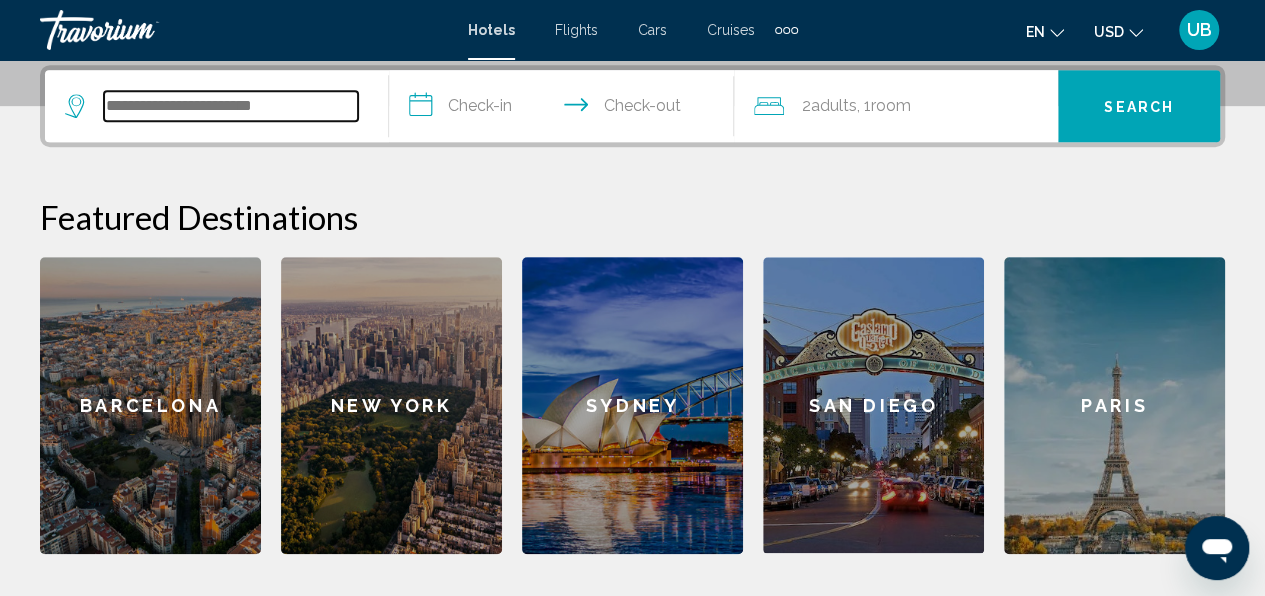 click at bounding box center (231, 106) 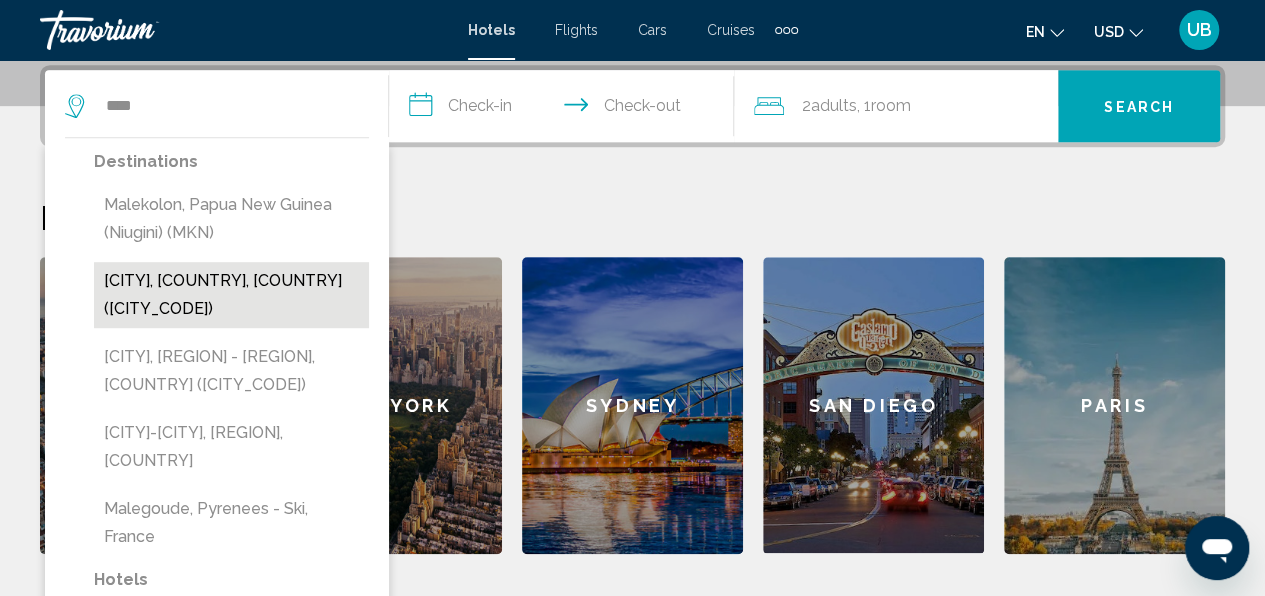 click on "[CITY], [COUNTRY], [COUNTRY] ([CITY_CODE])" at bounding box center [231, 295] 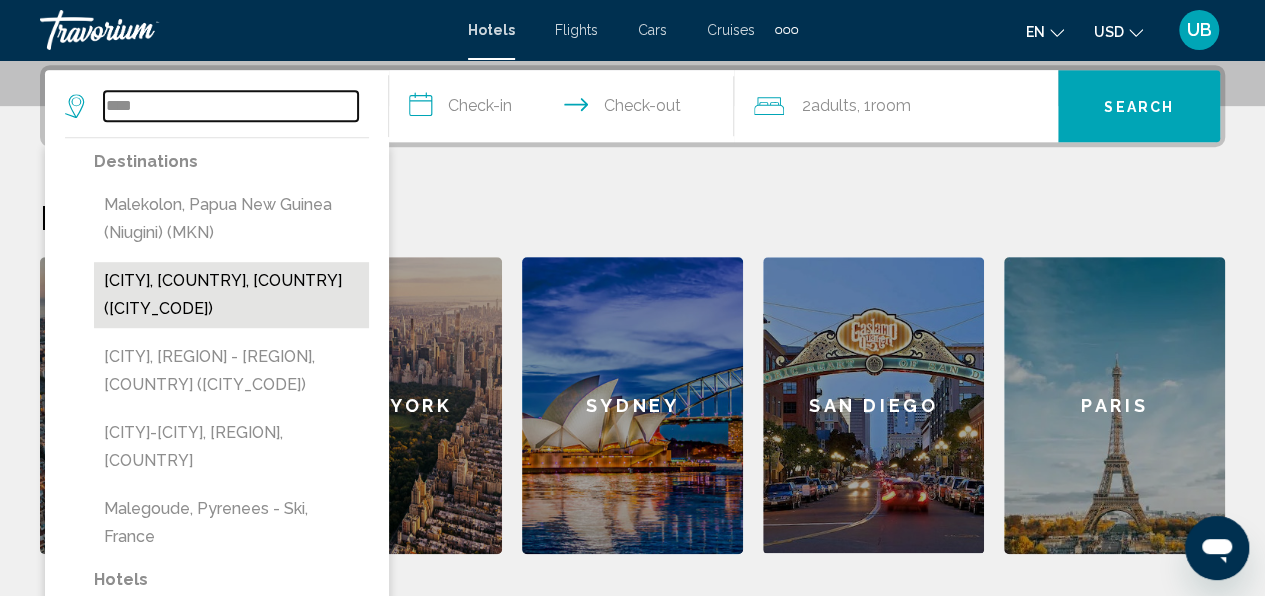 type on "**********" 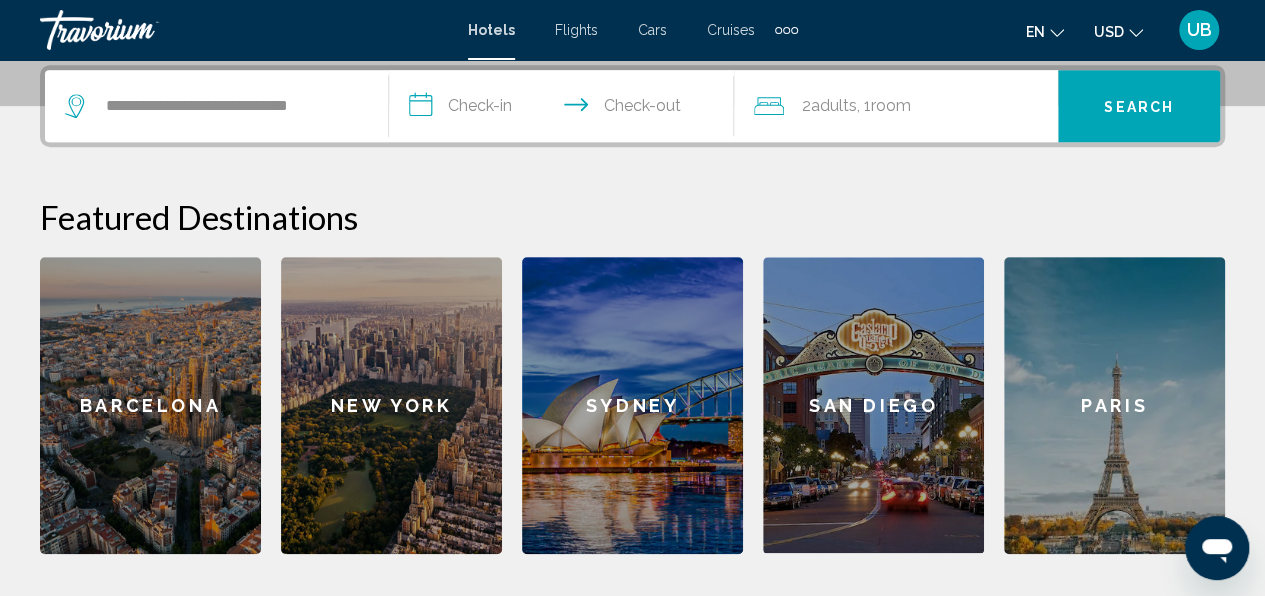 click on "**********" at bounding box center [565, 109] 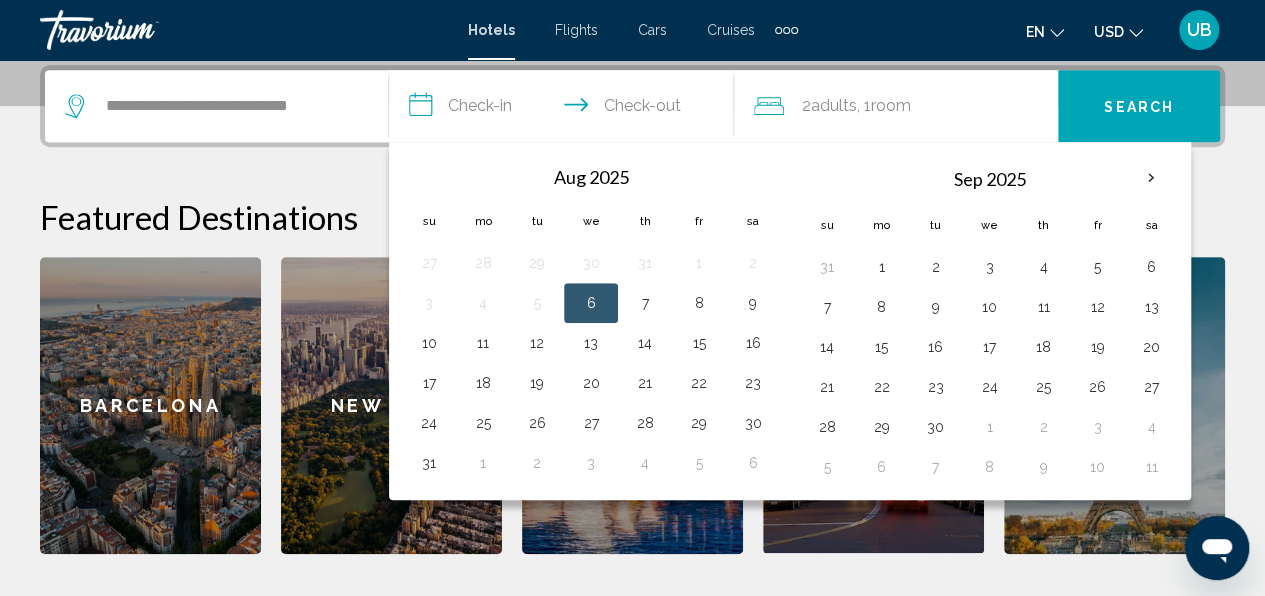 click on "**********" at bounding box center [565, 109] 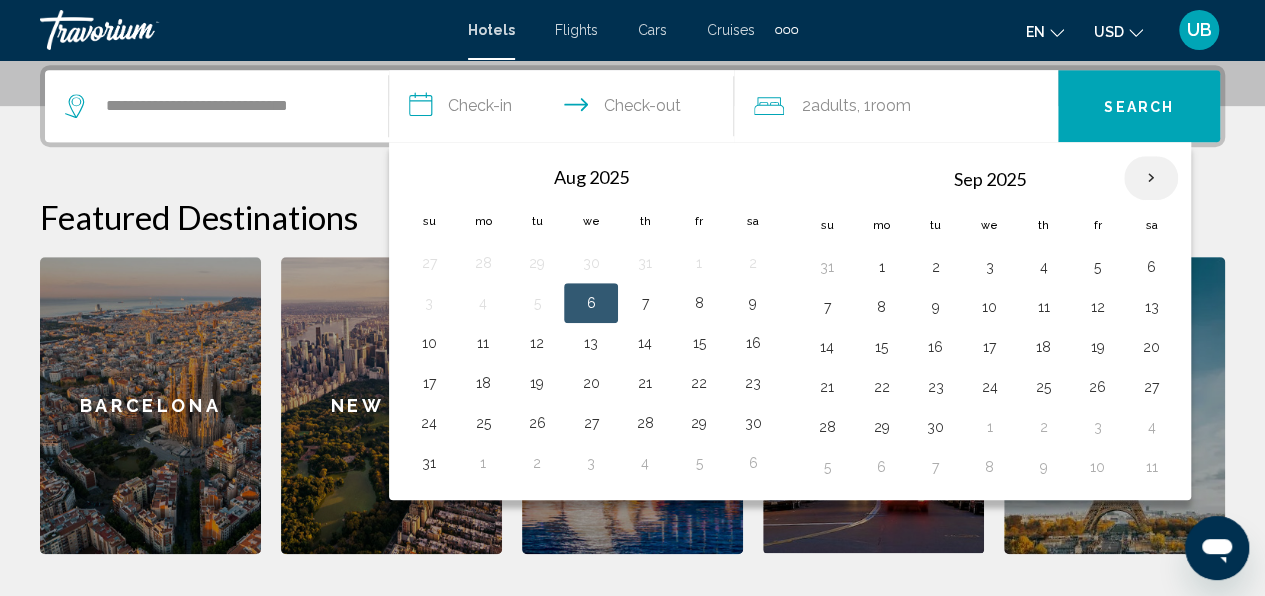 click at bounding box center [1151, 178] 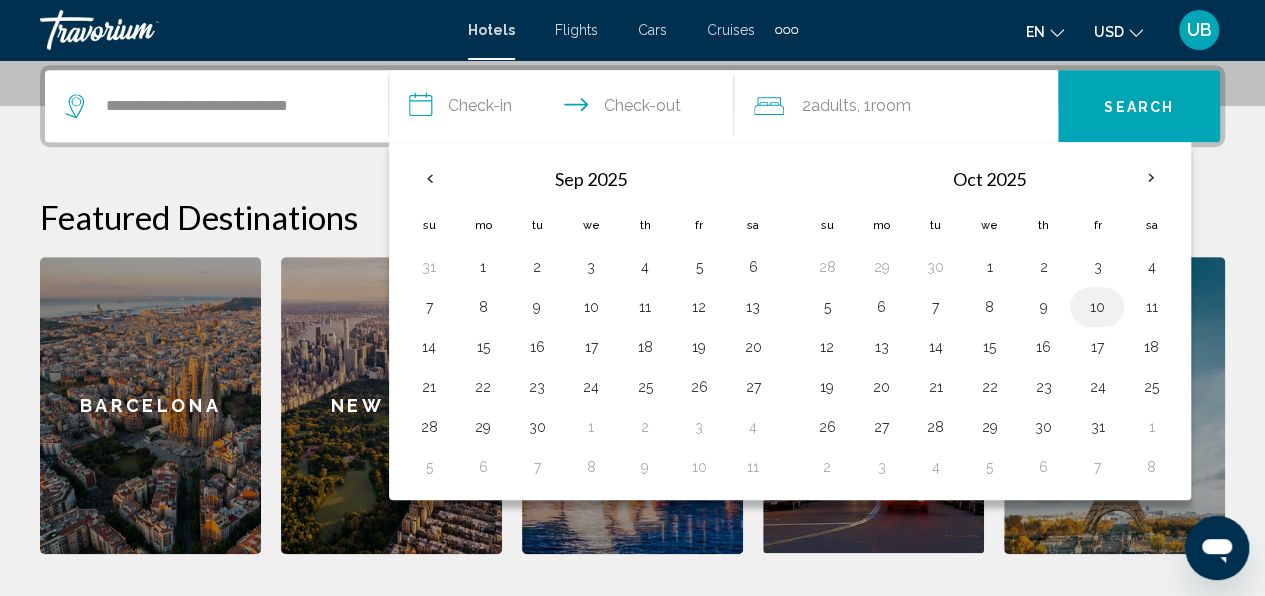 click on "10" at bounding box center (1097, 307) 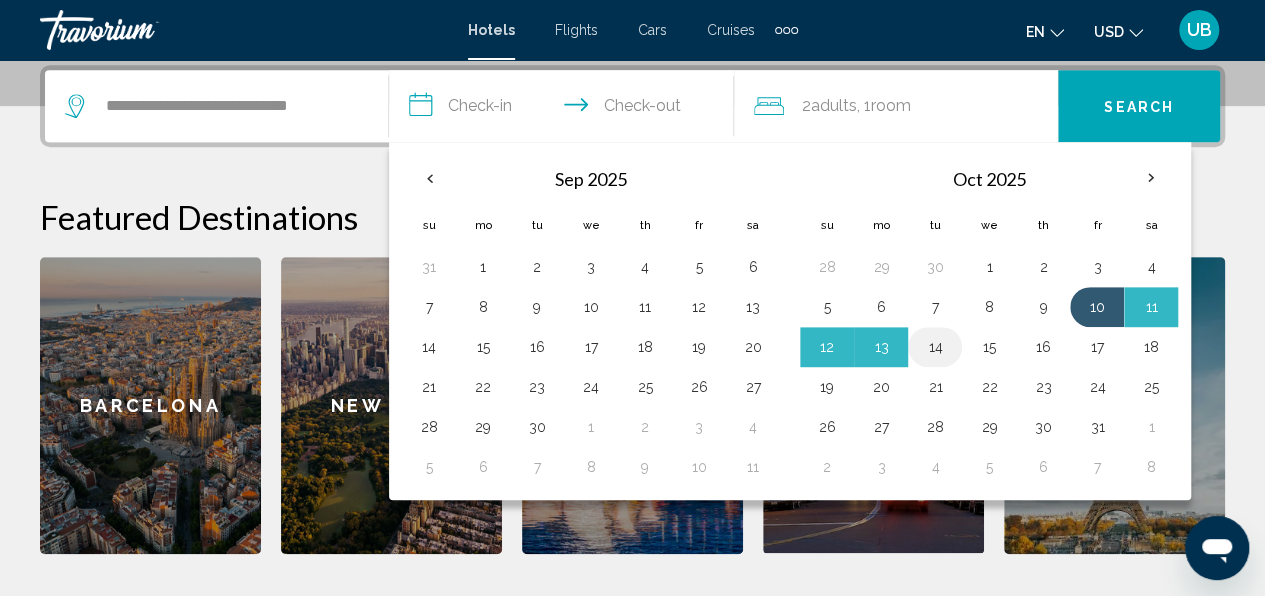 click on "14" at bounding box center [935, 347] 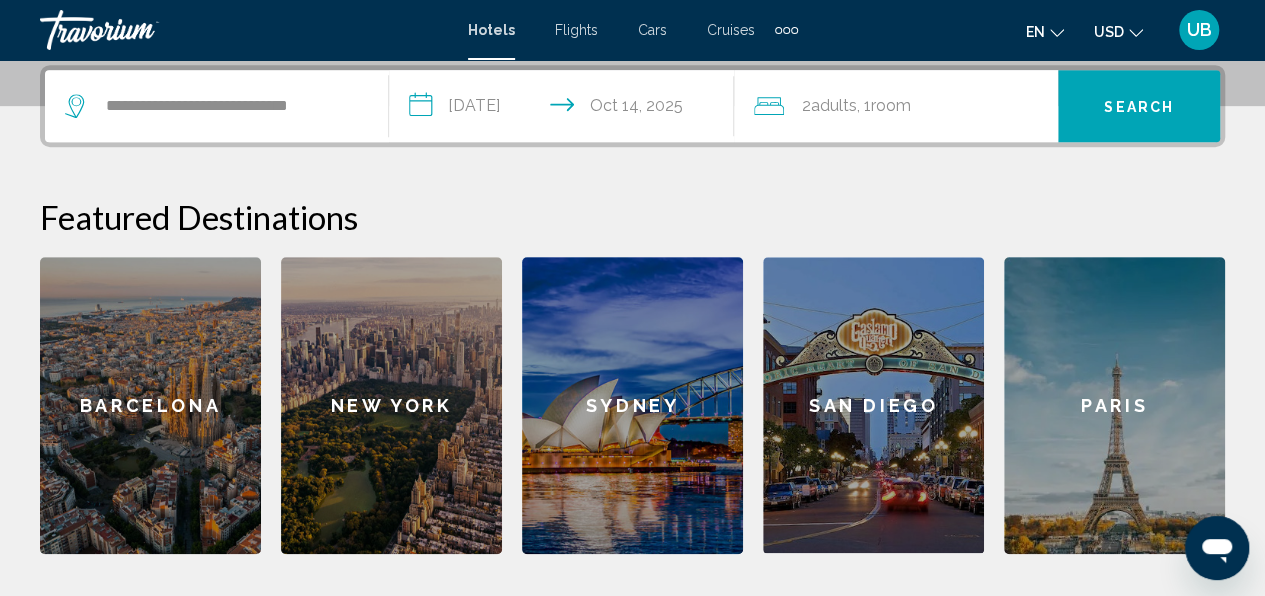 click on "Adults" 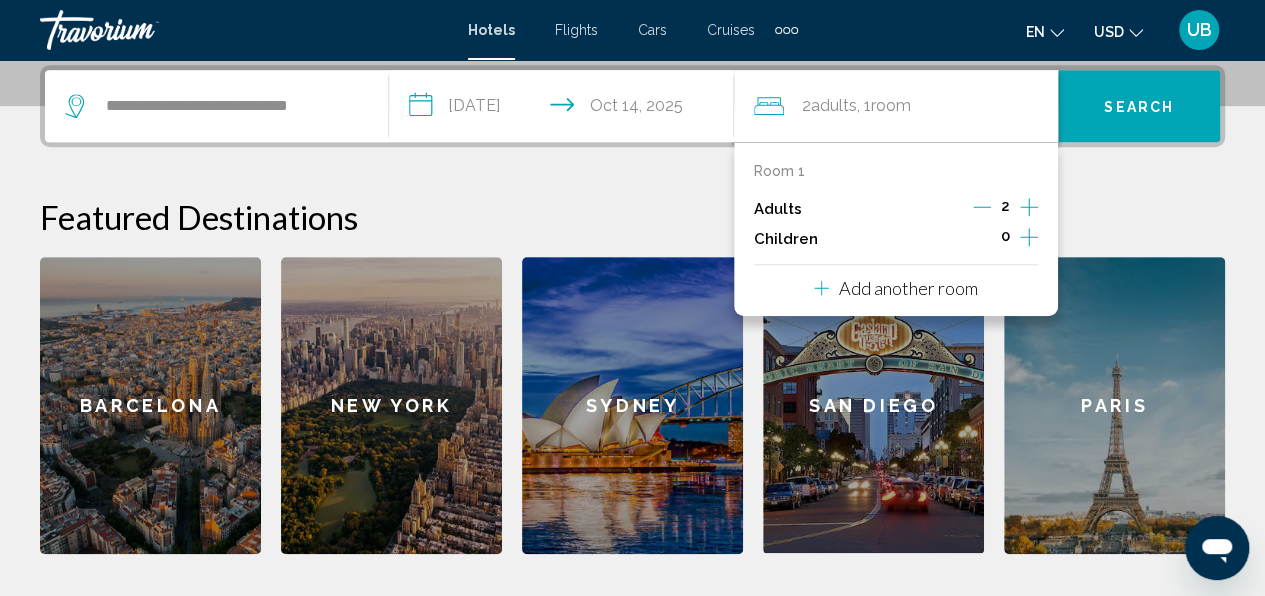 click on "Search" at bounding box center (1139, 107) 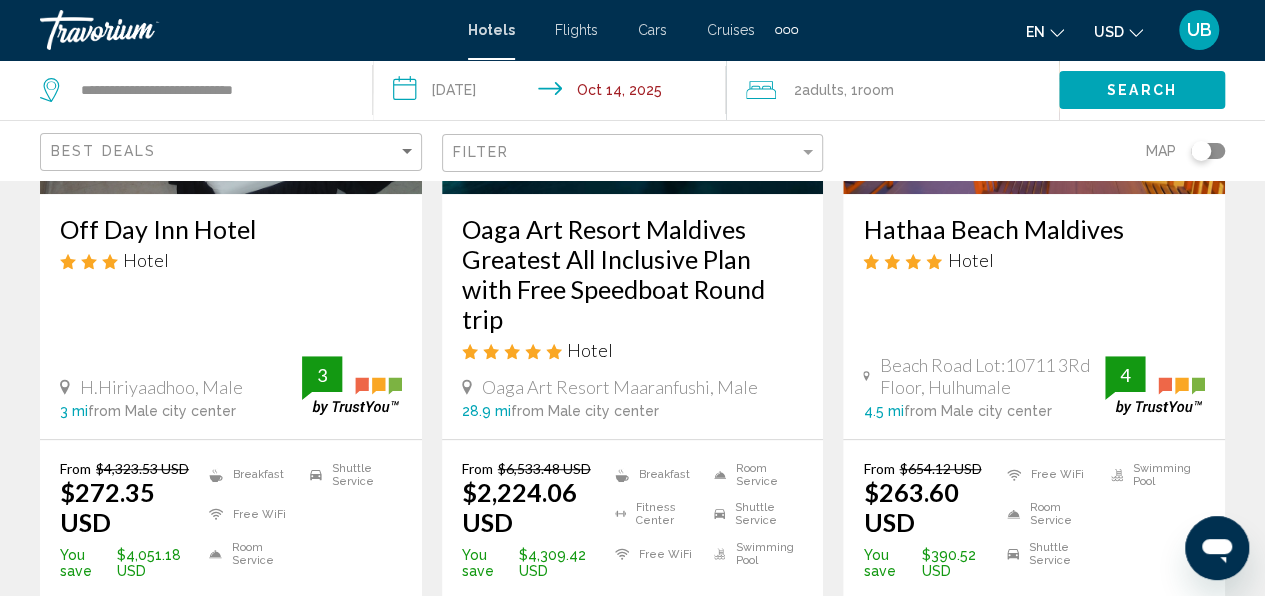 scroll, scrollTop: 400, scrollLeft: 0, axis: vertical 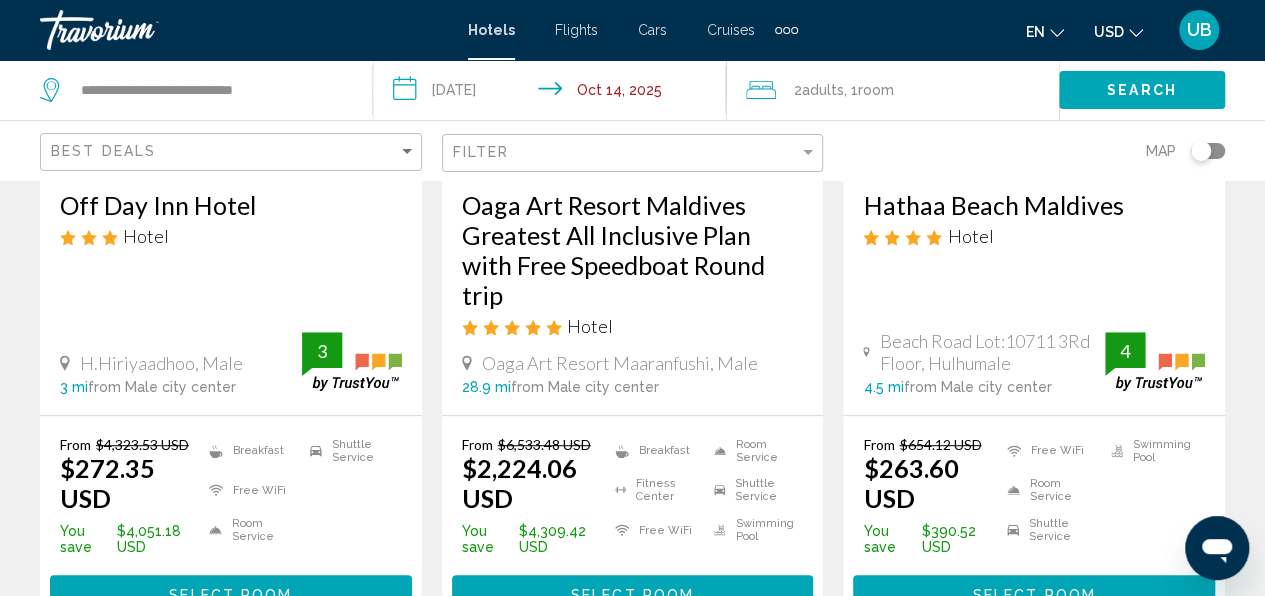 click on "Select Room" at bounding box center [1034, 594] 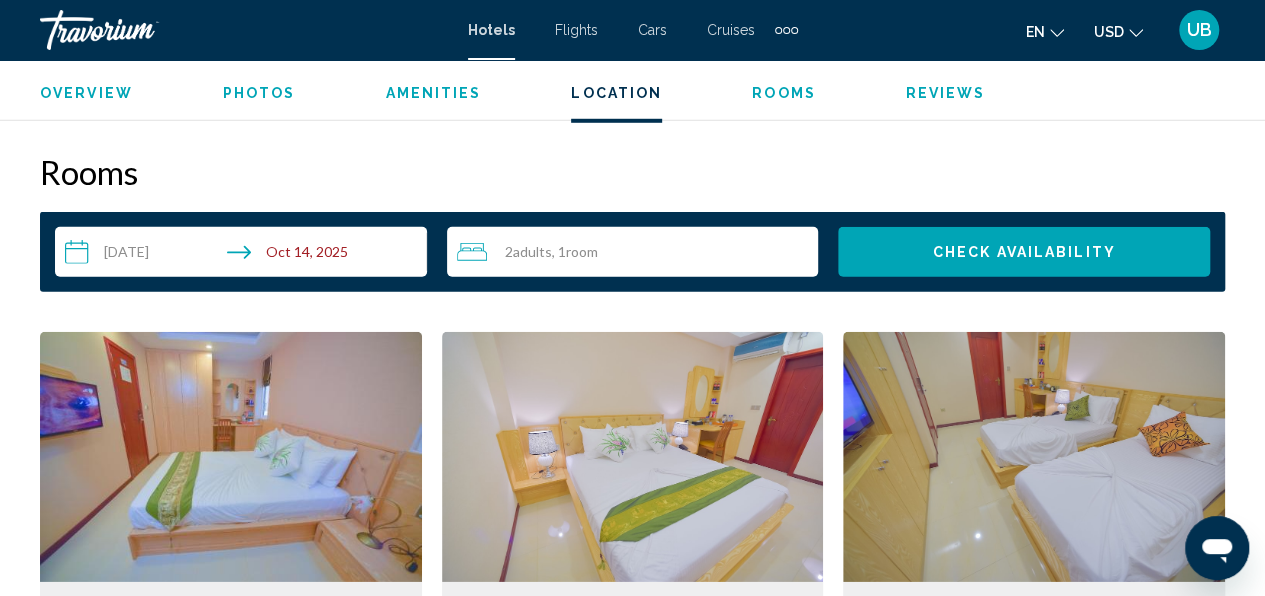 scroll, scrollTop: 2737, scrollLeft: 0, axis: vertical 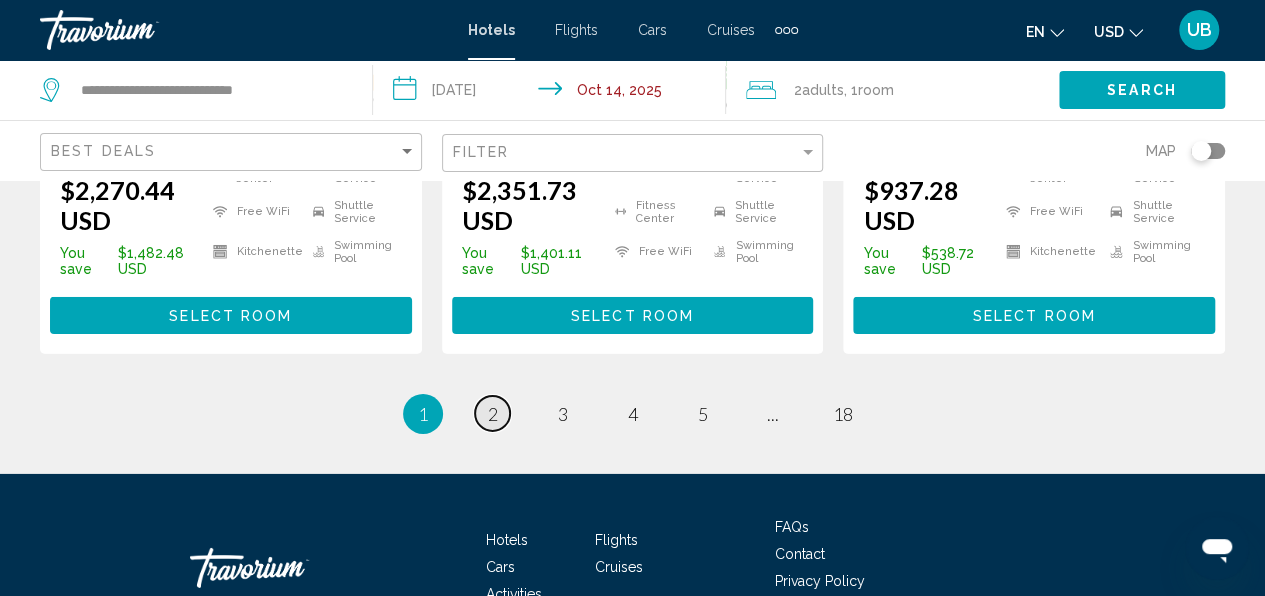 click on "2" at bounding box center (493, 414) 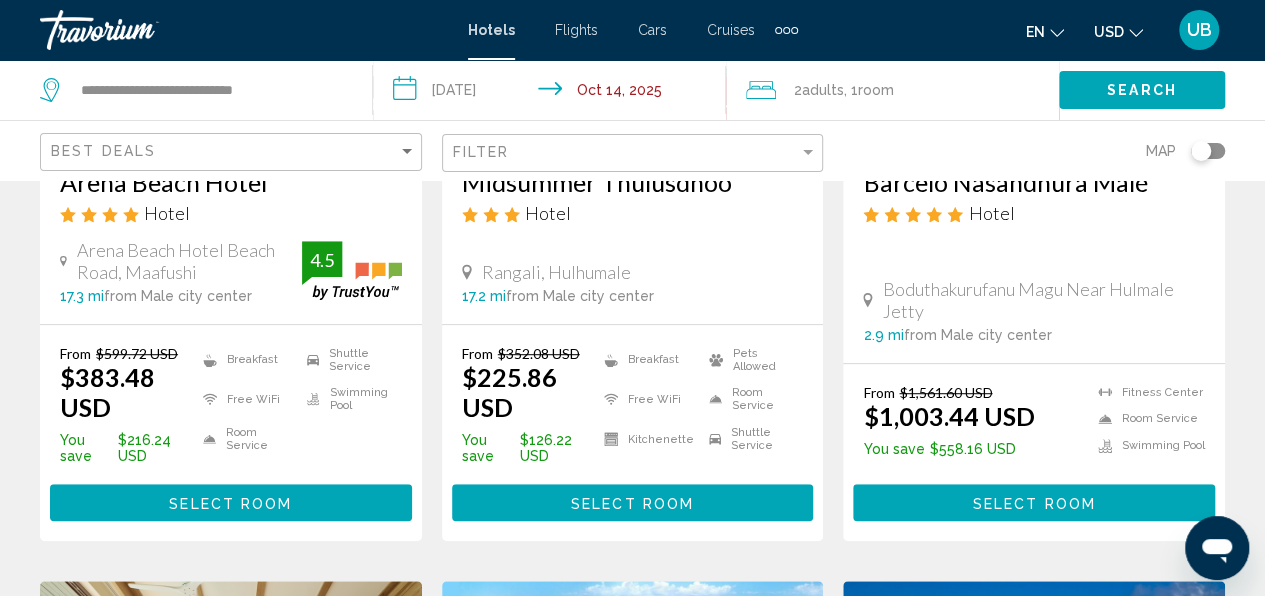 scroll, scrollTop: 500, scrollLeft: 0, axis: vertical 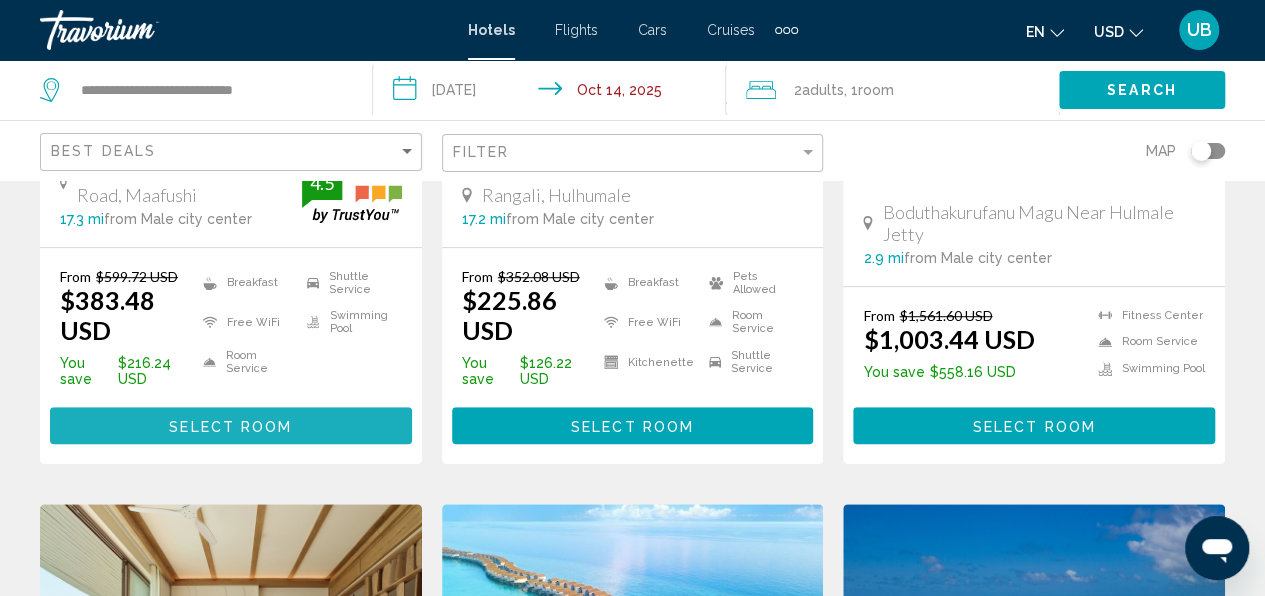 click on "Select Room" at bounding box center [230, 426] 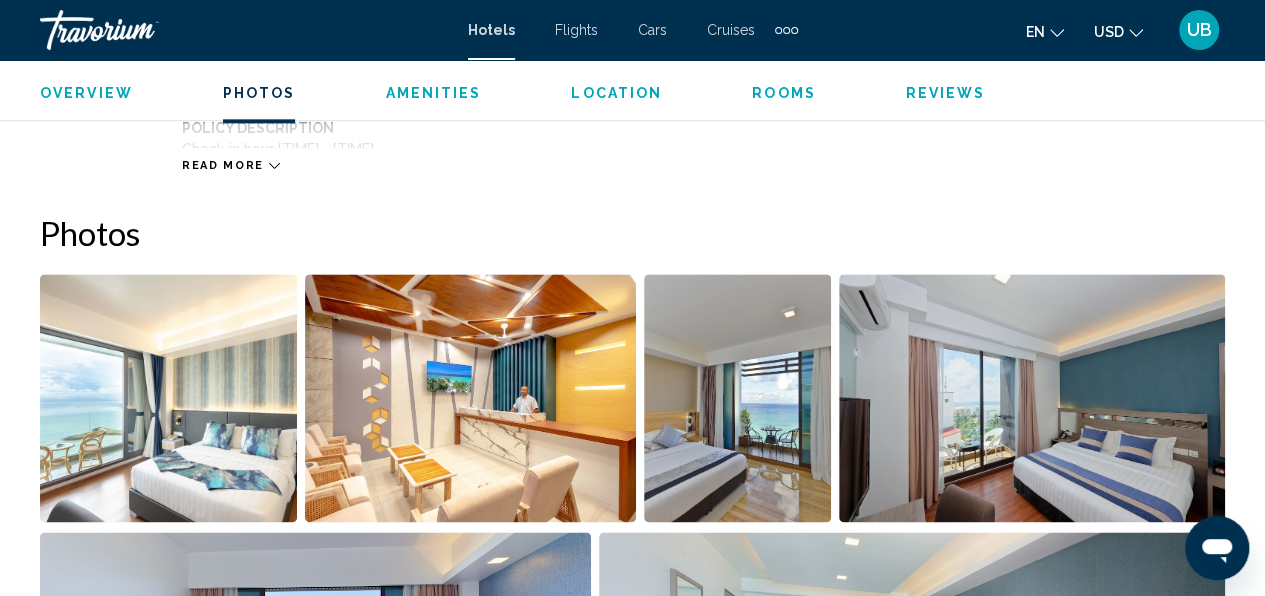 scroll, scrollTop: 1336, scrollLeft: 0, axis: vertical 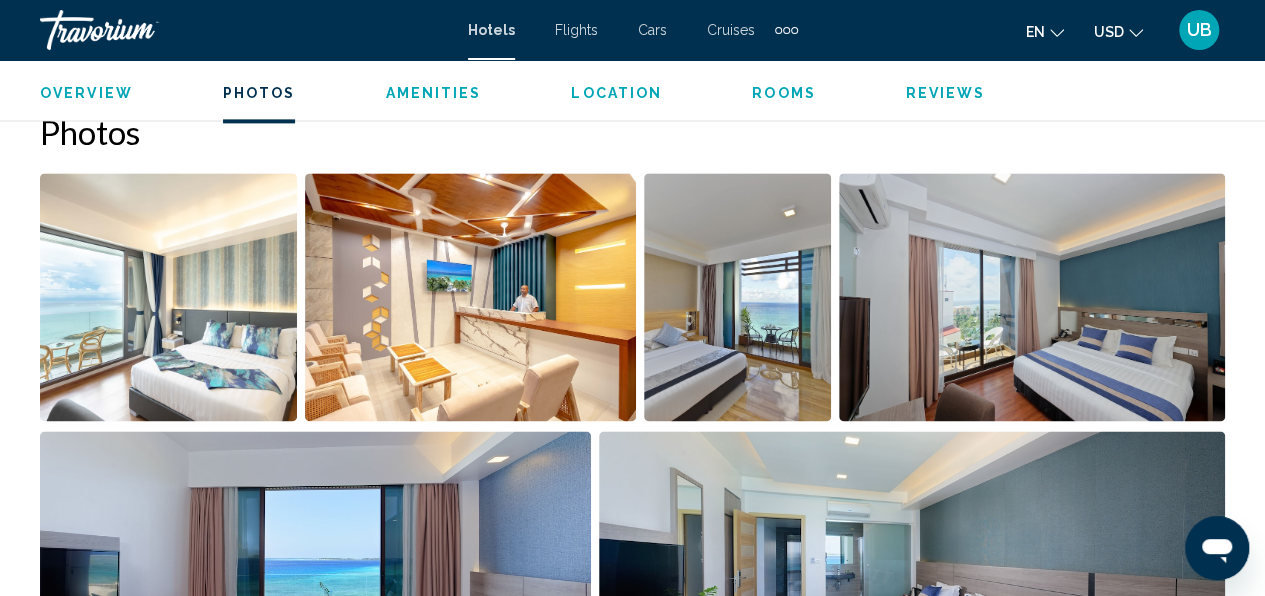 click at bounding box center [168, 297] 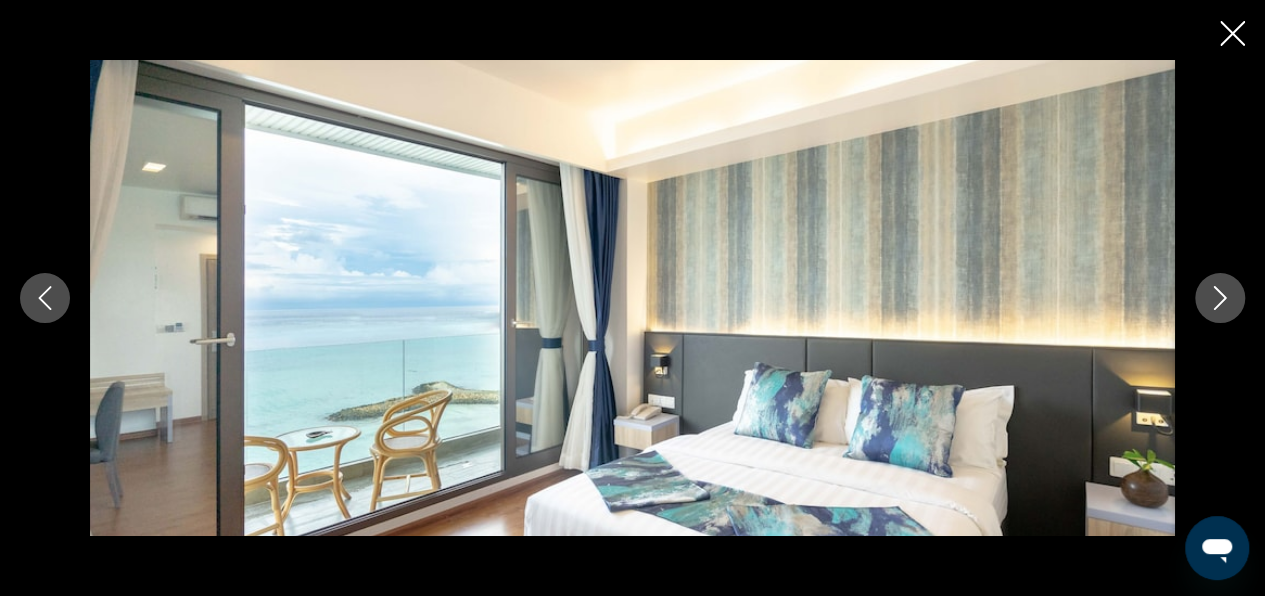 click at bounding box center [632, 298] 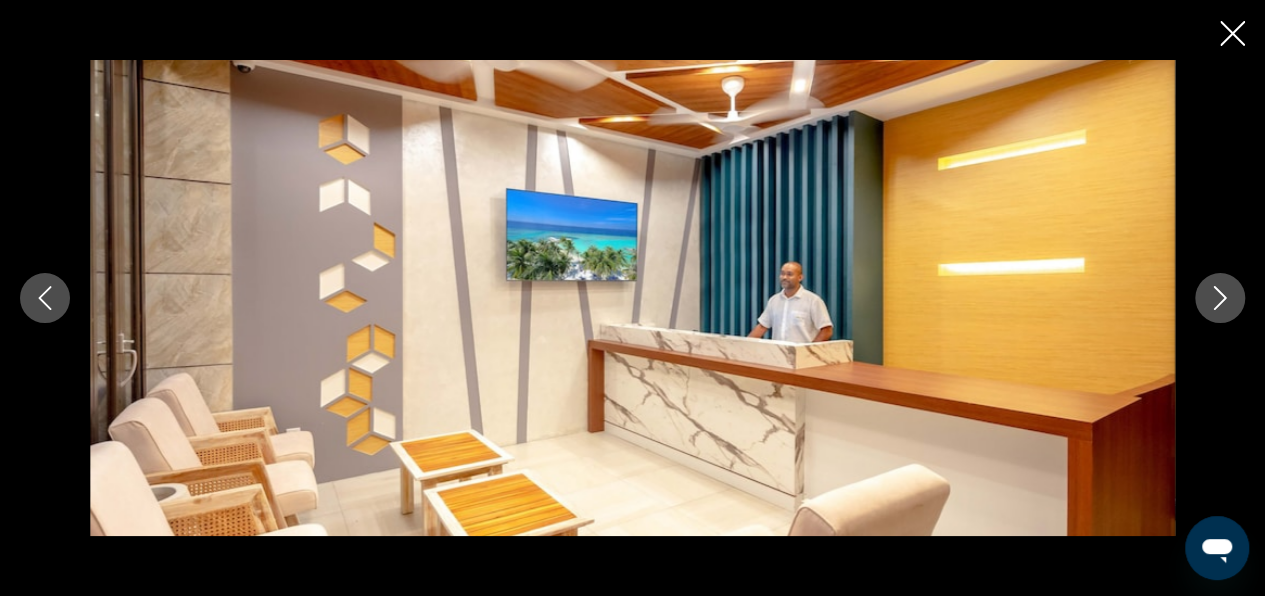click 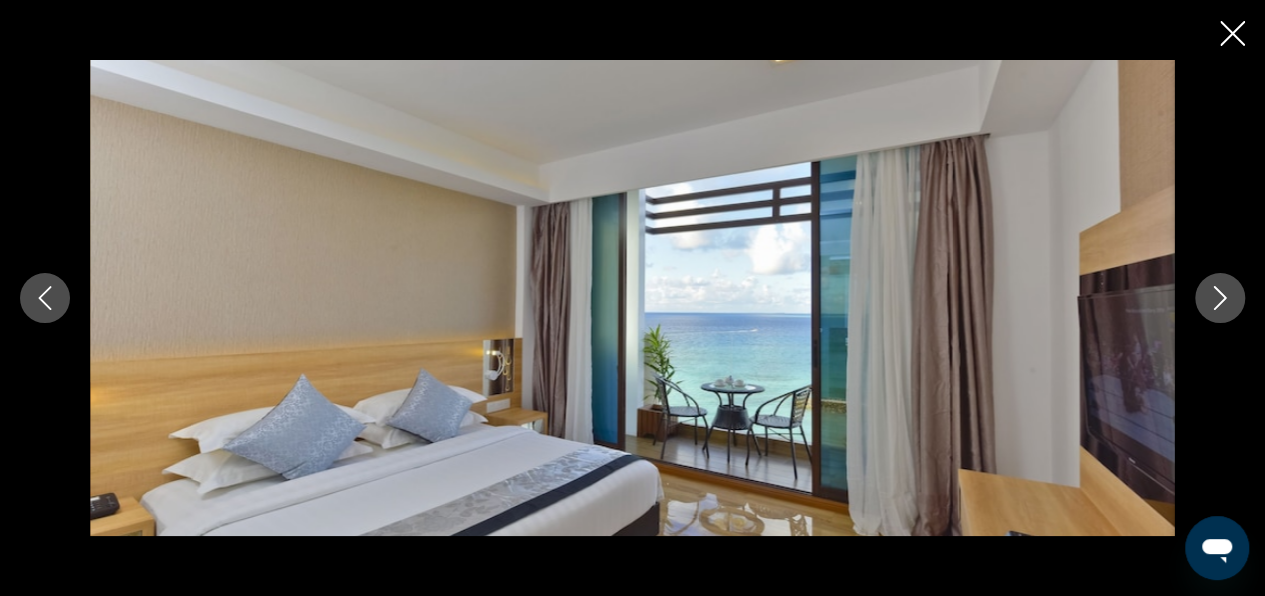 click 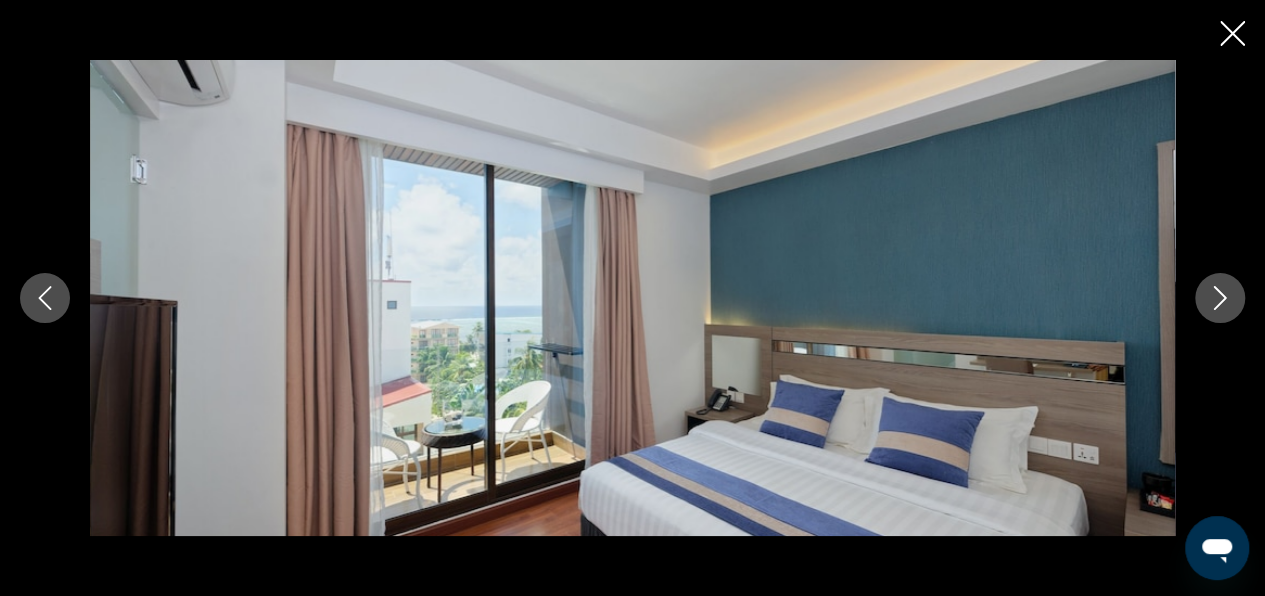 click 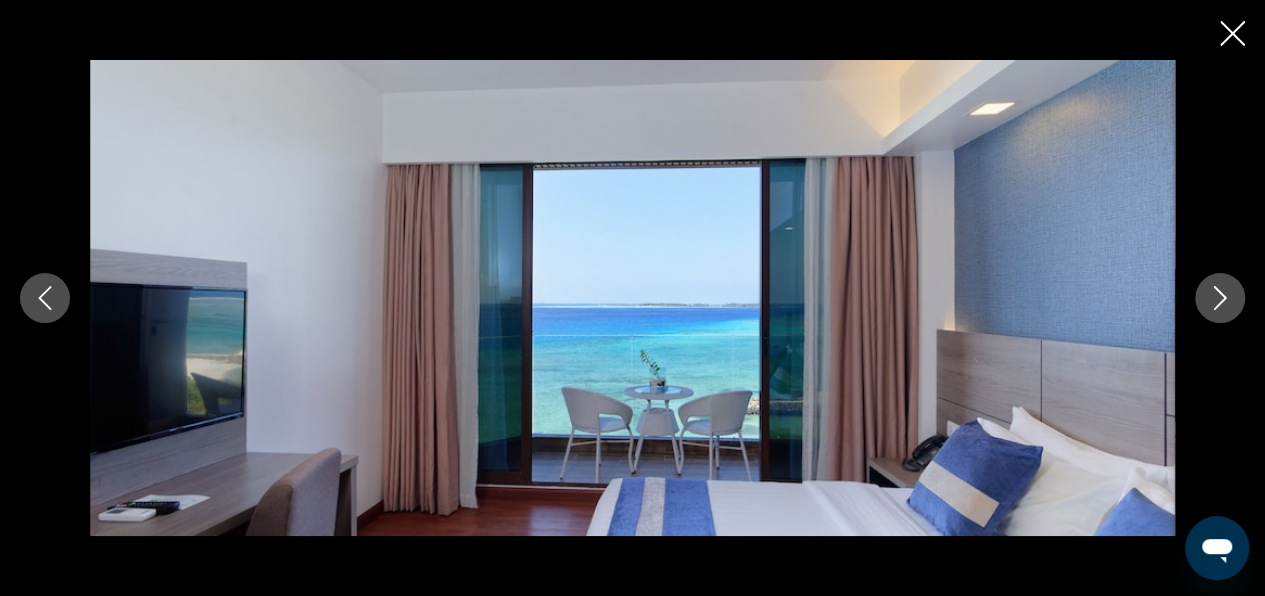 click 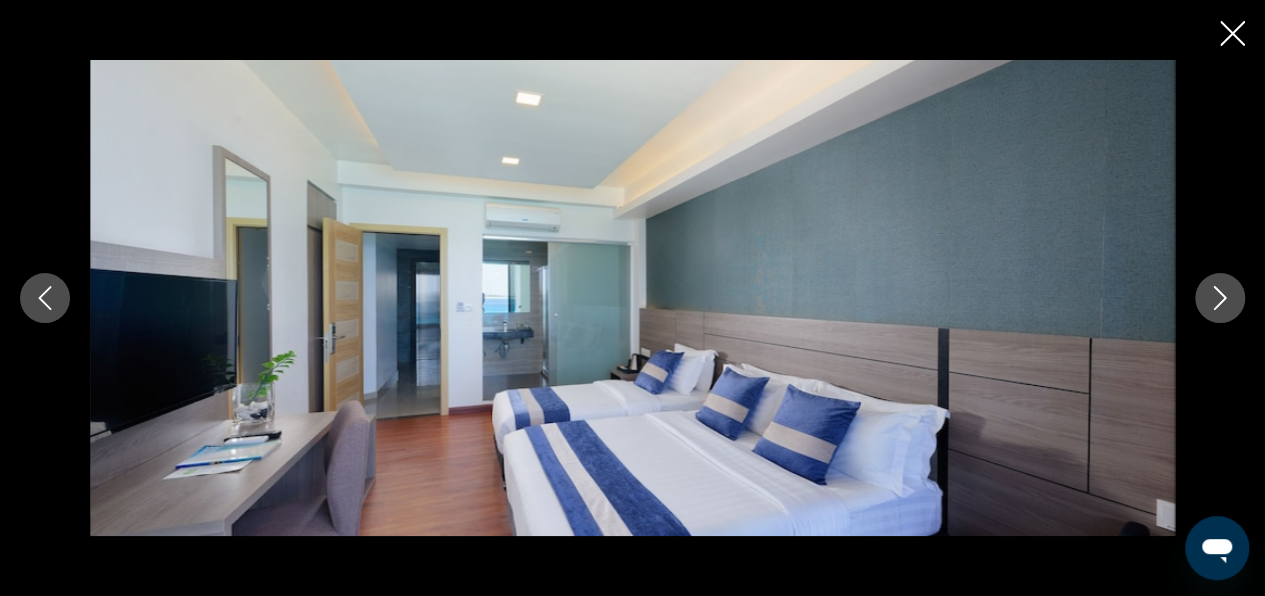 click 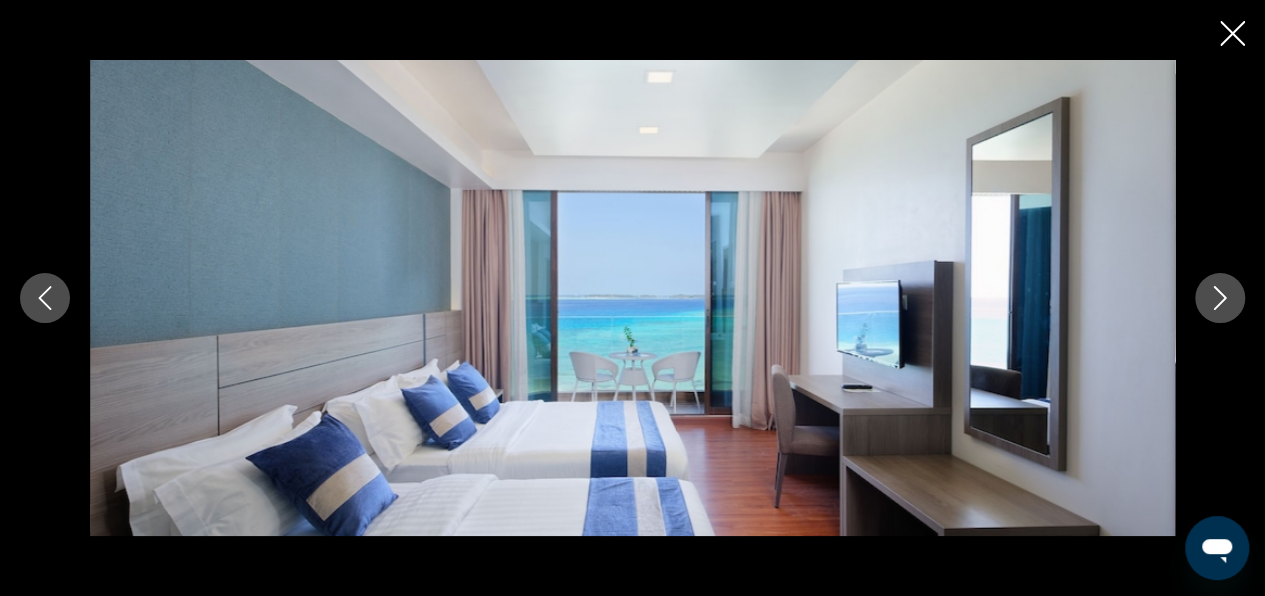 click 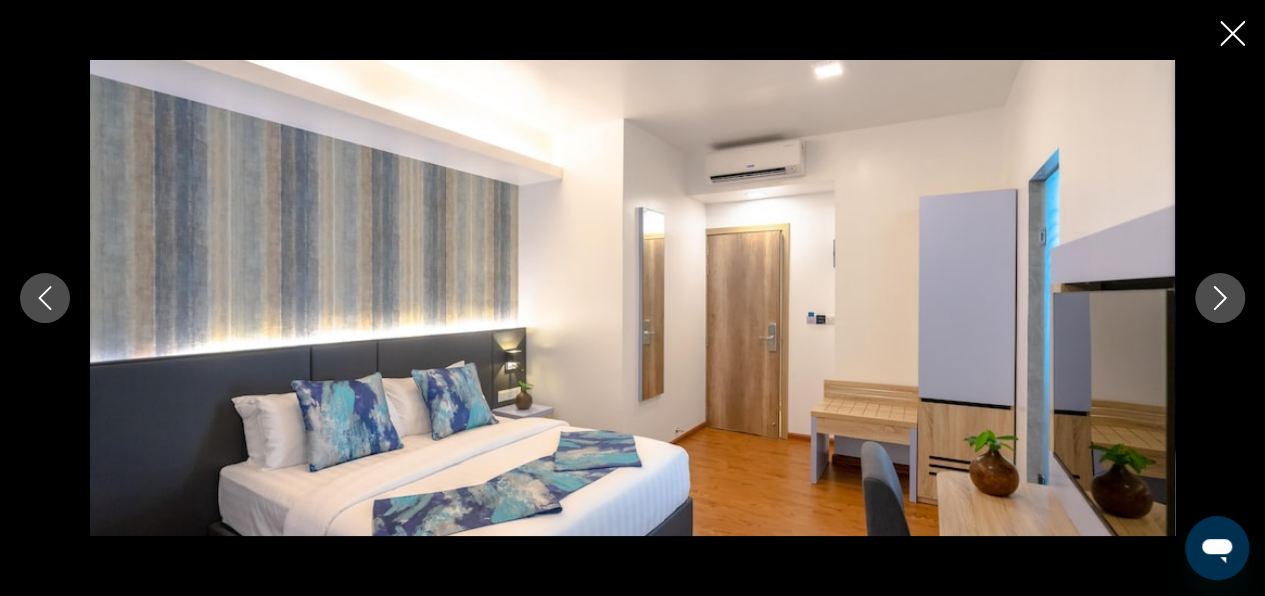click 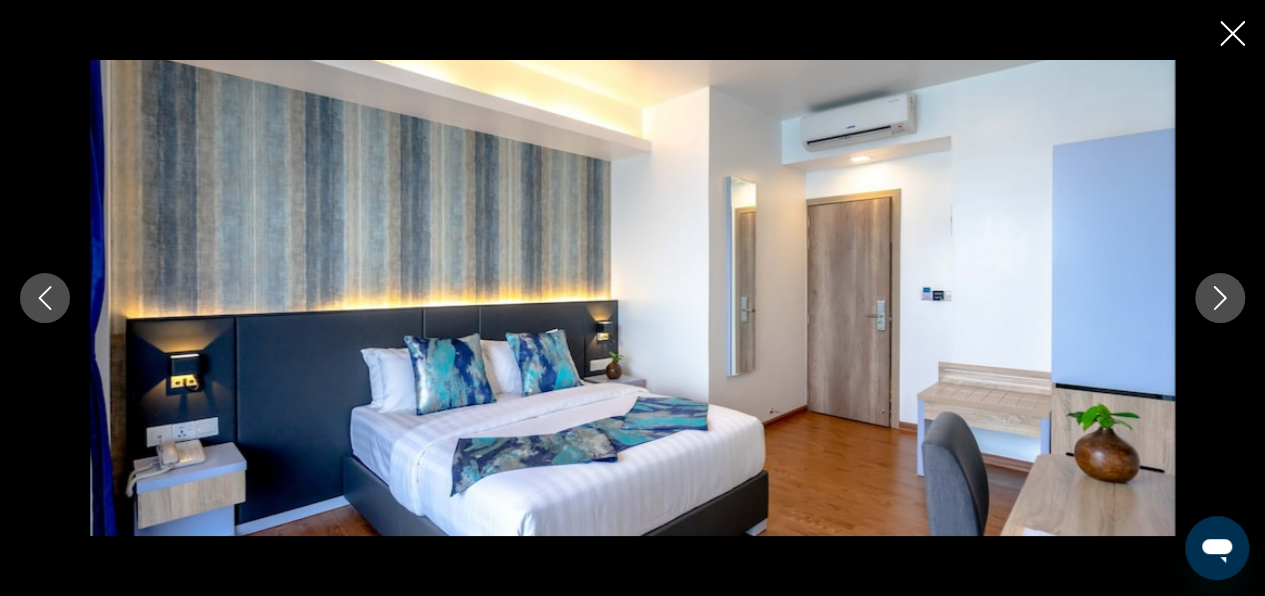 click 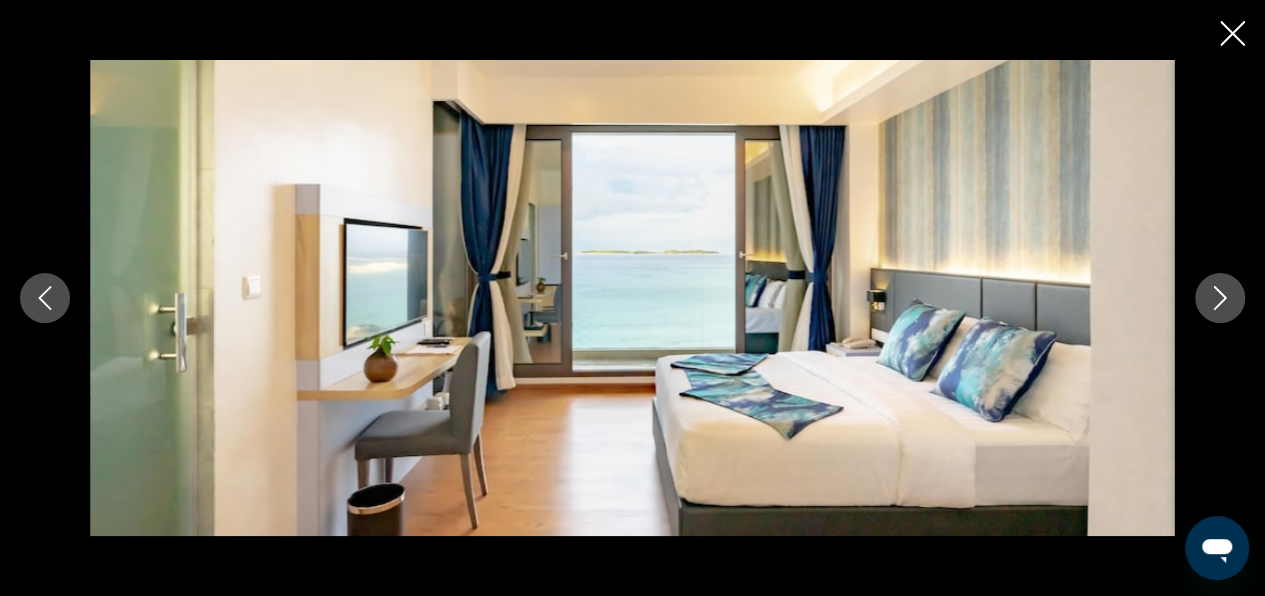 click 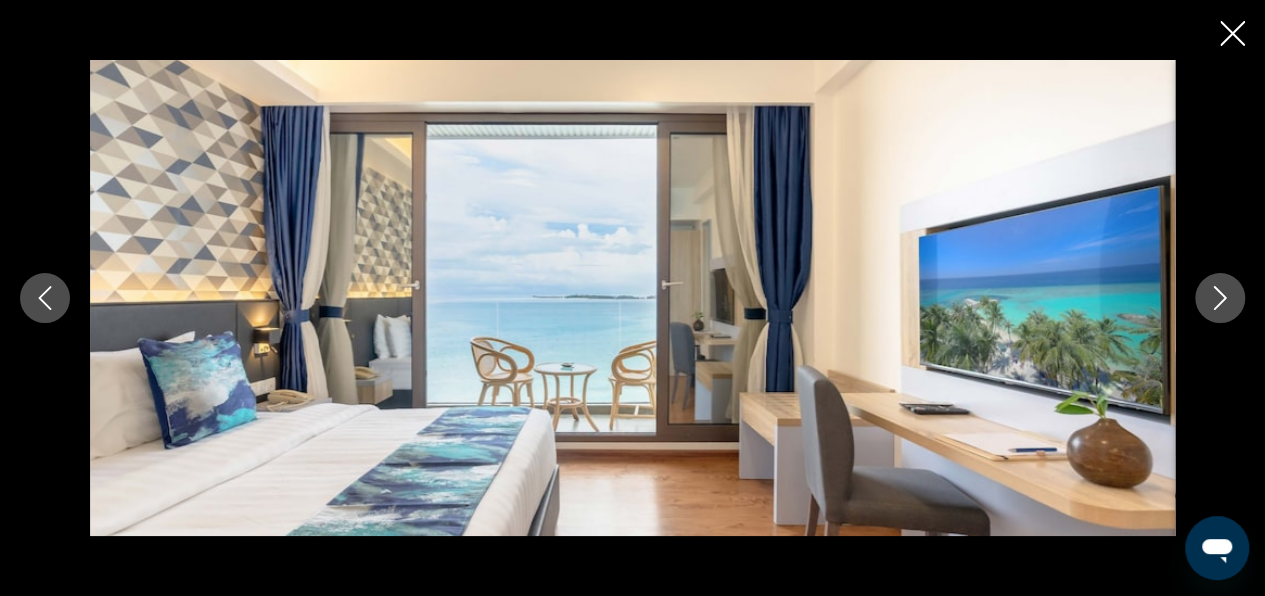 click 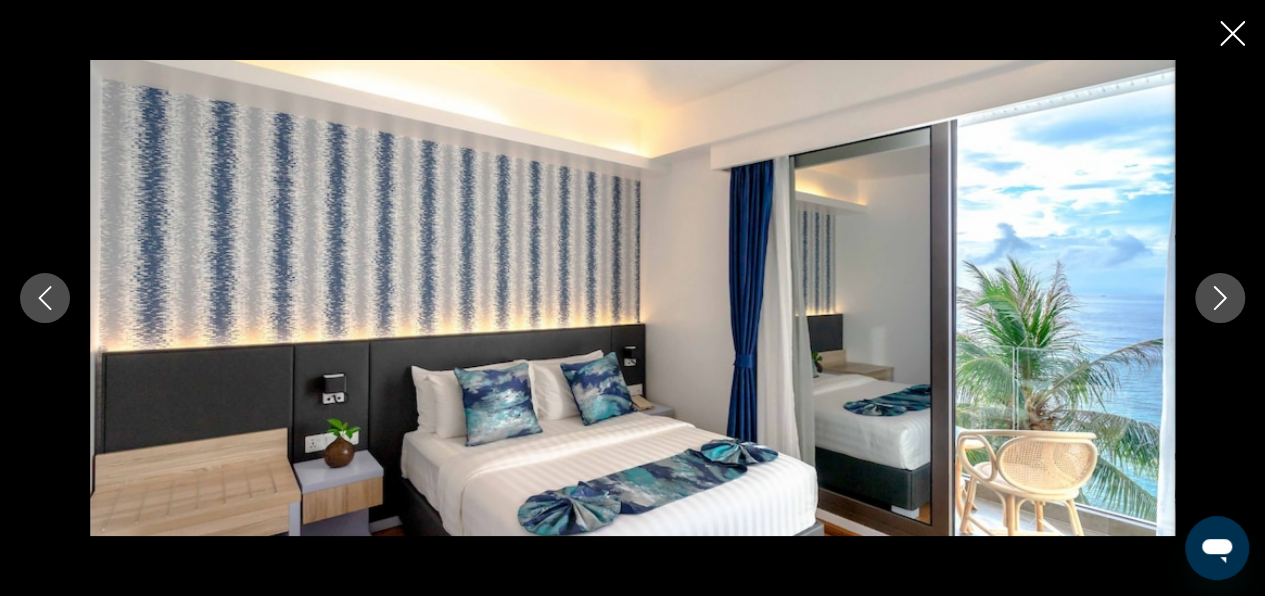 click 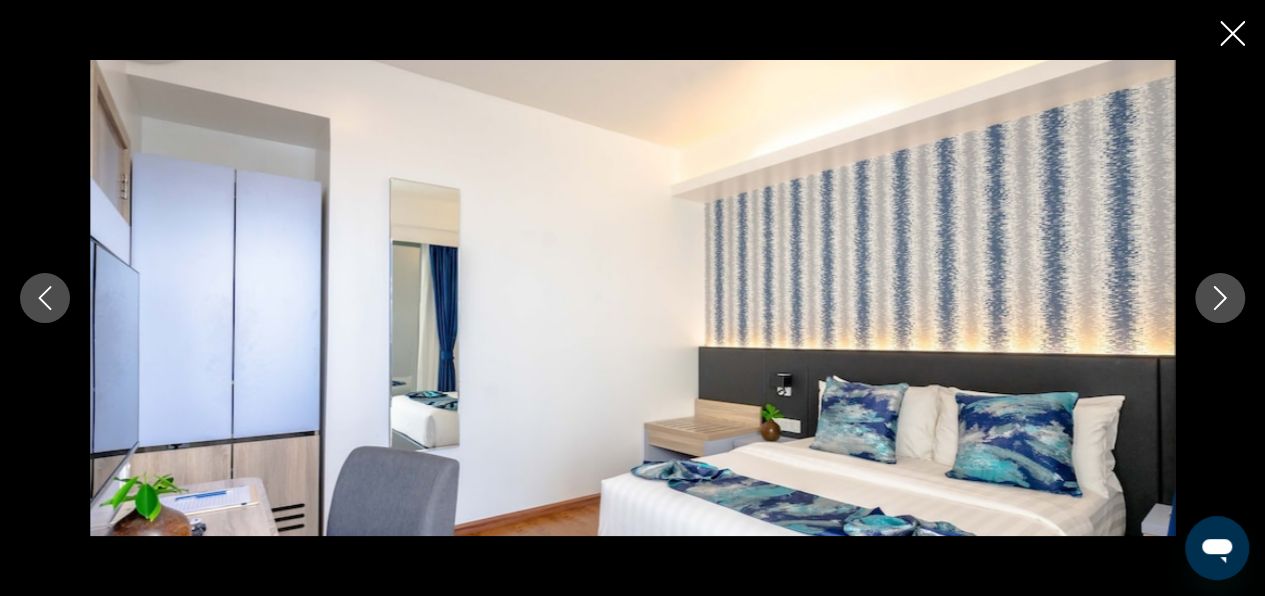 click 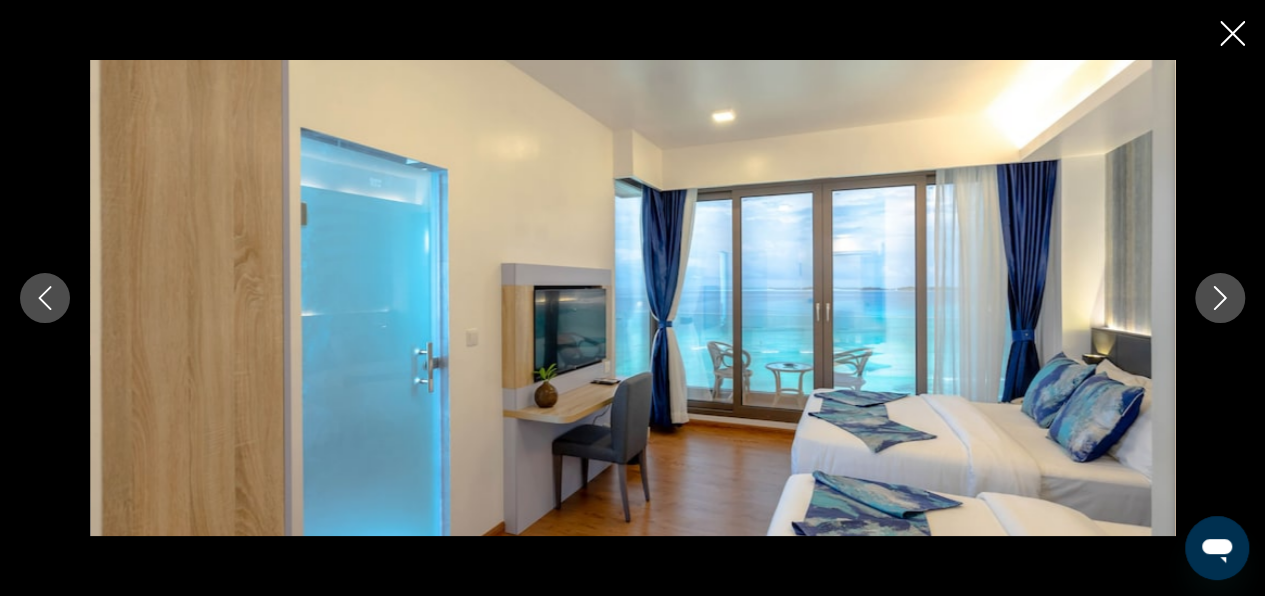 click 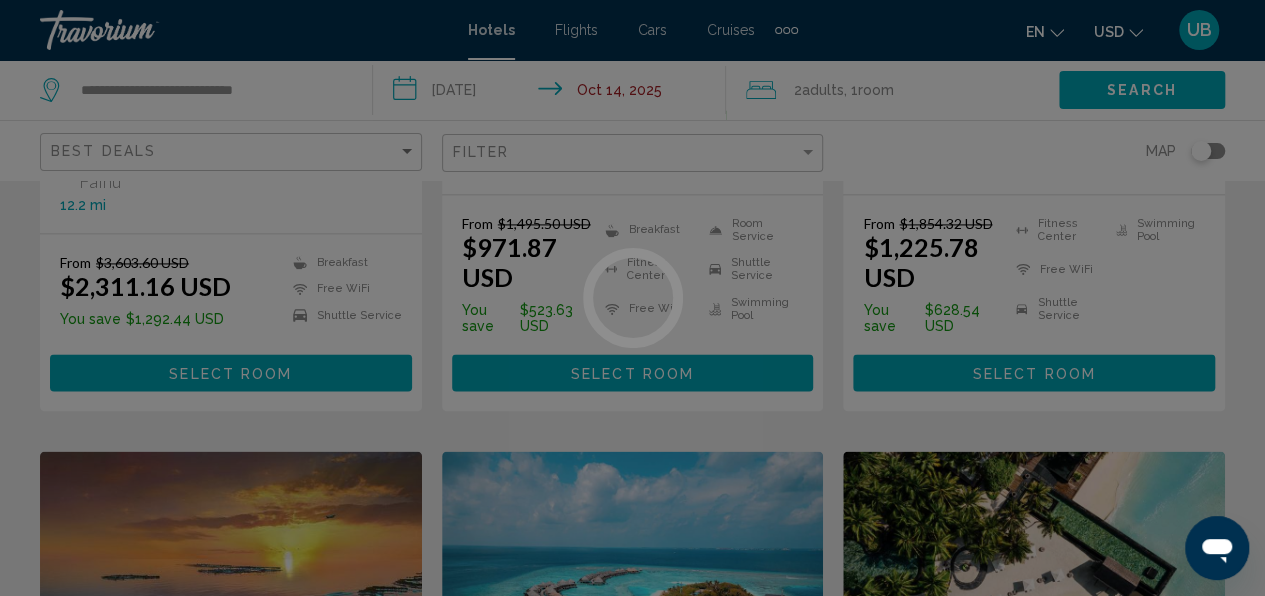 scroll, scrollTop: 0, scrollLeft: 0, axis: both 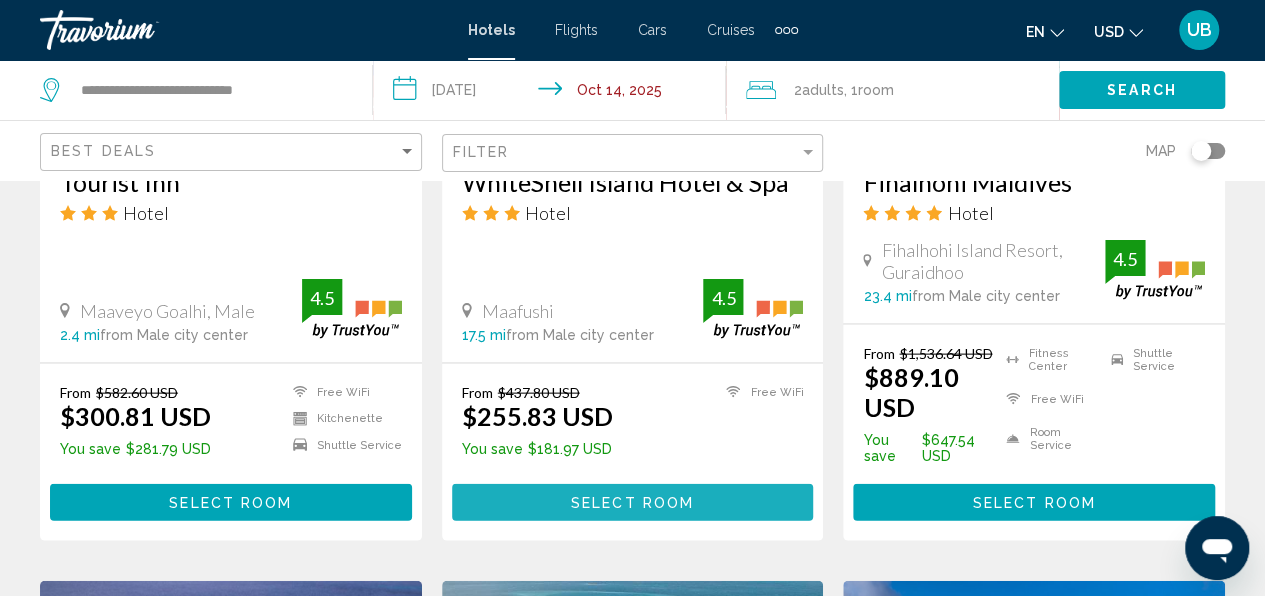 click on "Select Room" at bounding box center (632, 503) 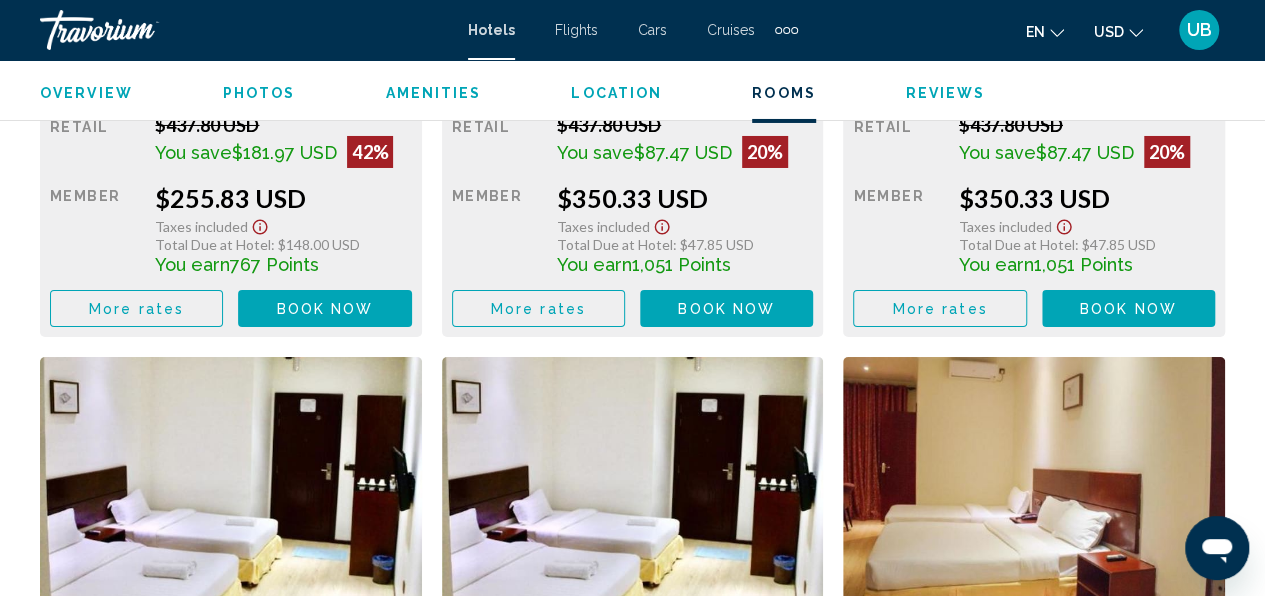 scroll, scrollTop: 3137, scrollLeft: 0, axis: vertical 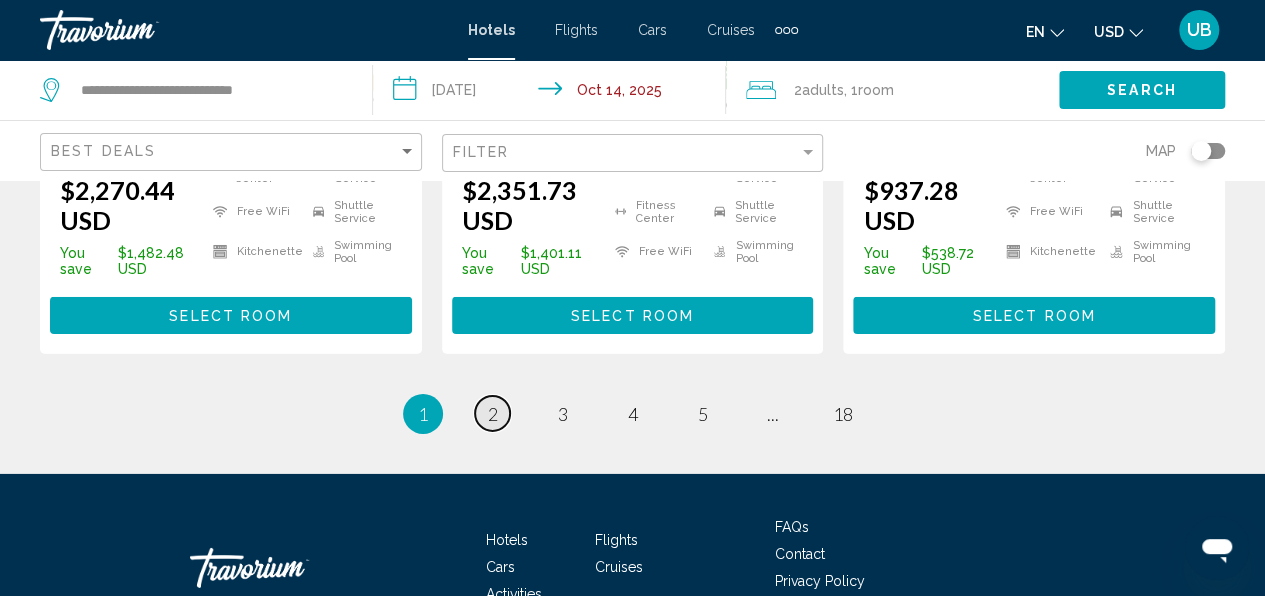 click on "2" at bounding box center [493, 414] 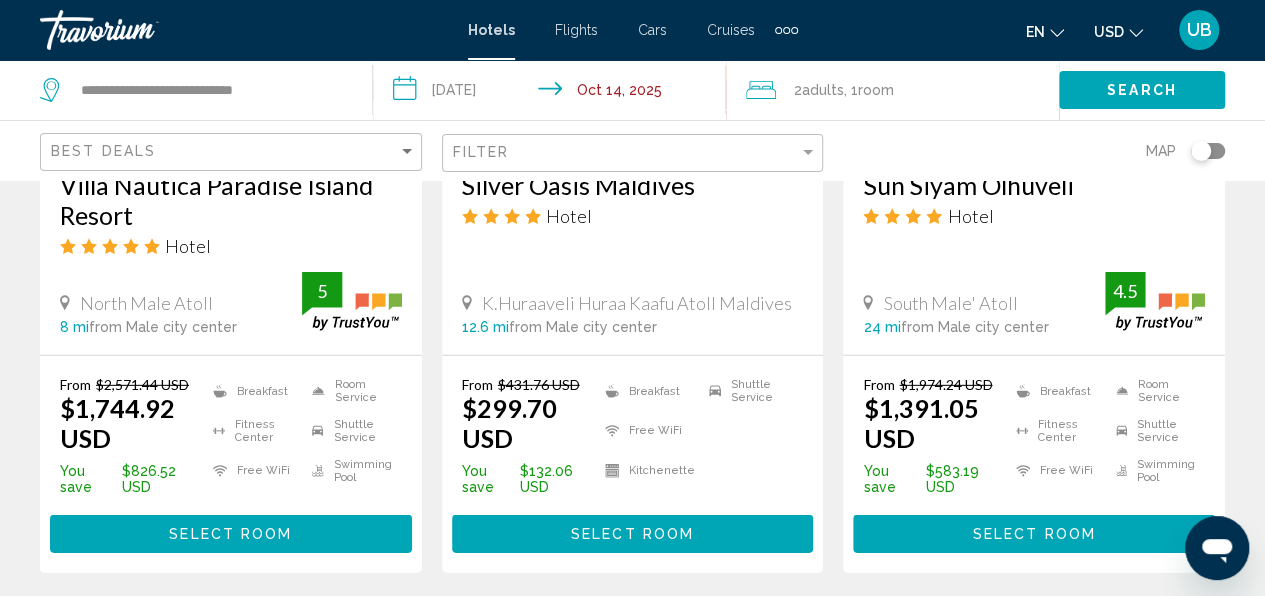 scroll, scrollTop: 2800, scrollLeft: 0, axis: vertical 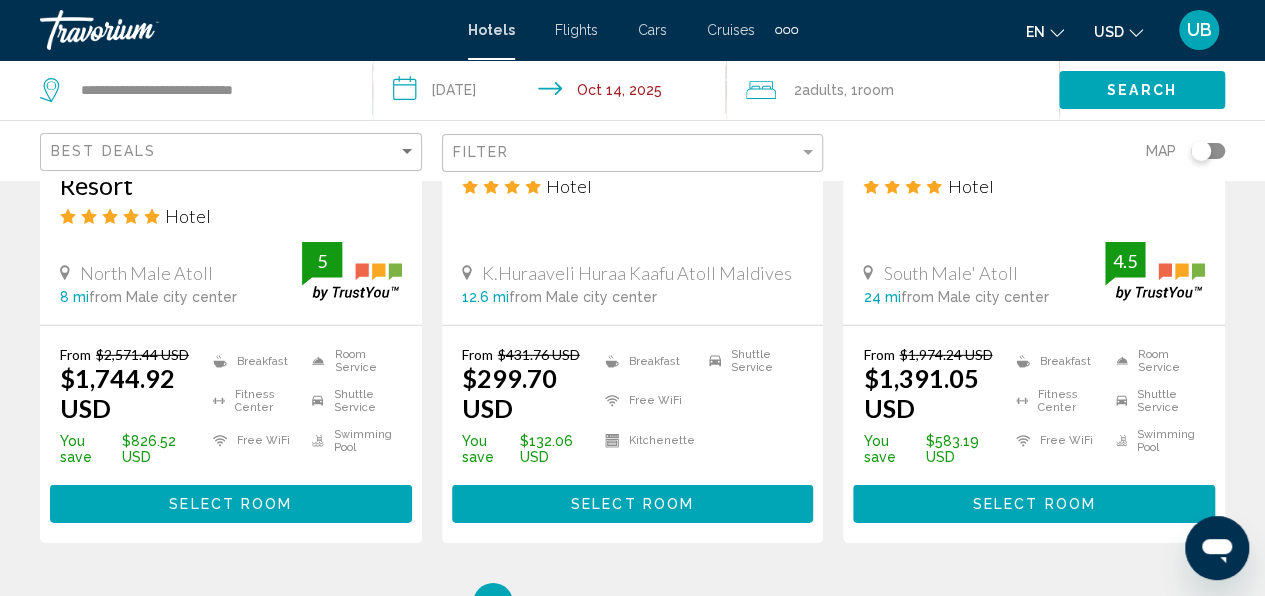 click on "Select Room" at bounding box center [632, 505] 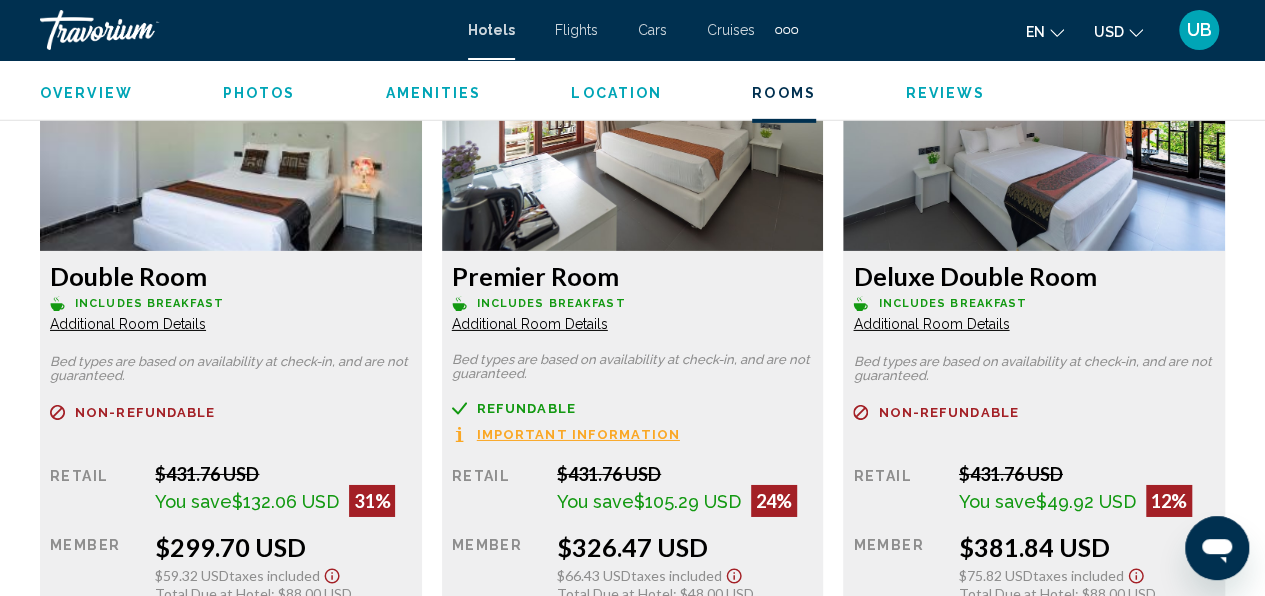 scroll, scrollTop: 3037, scrollLeft: 0, axis: vertical 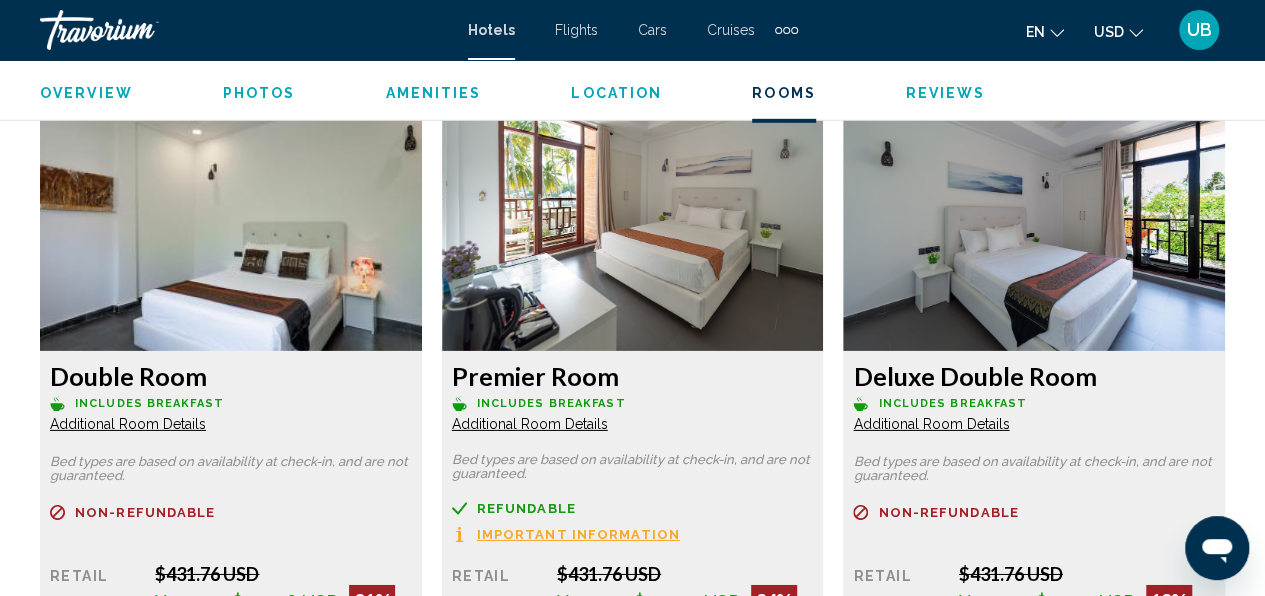 click at bounding box center [231, 226] 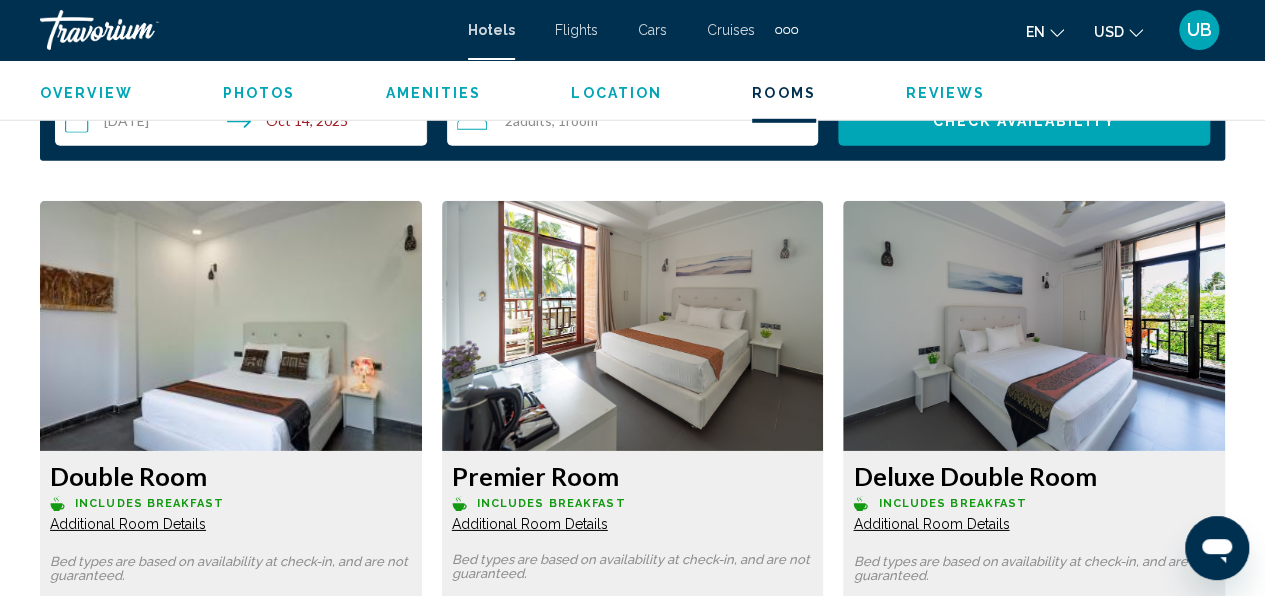 scroll, scrollTop: 2837, scrollLeft: 0, axis: vertical 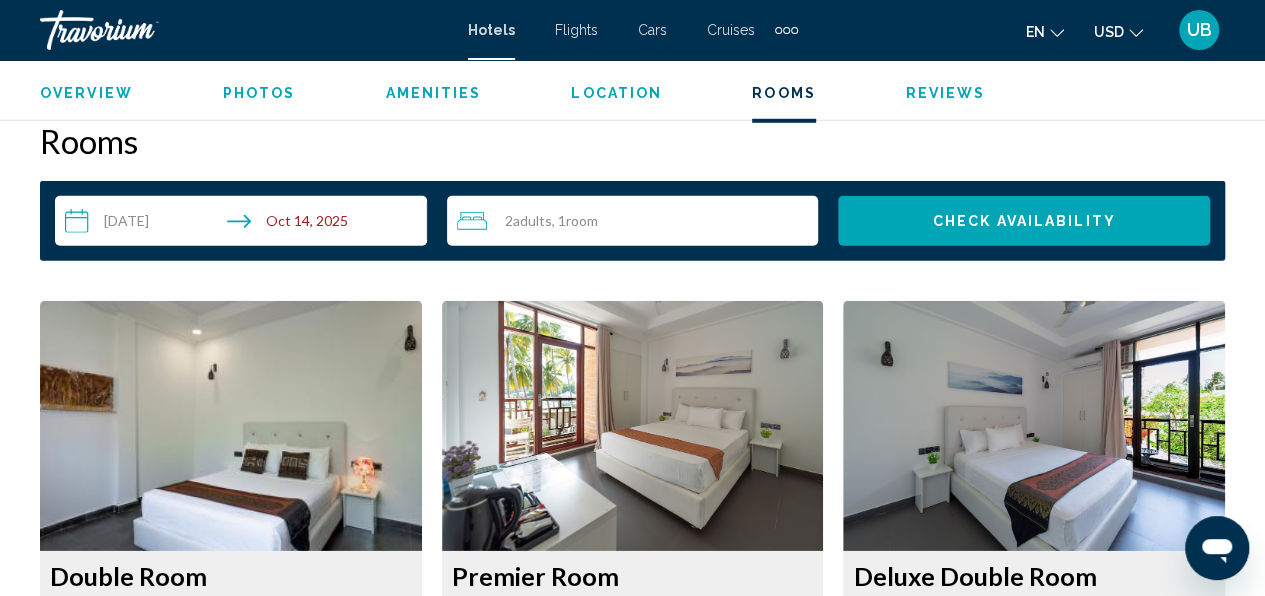 click at bounding box center (231, 426) 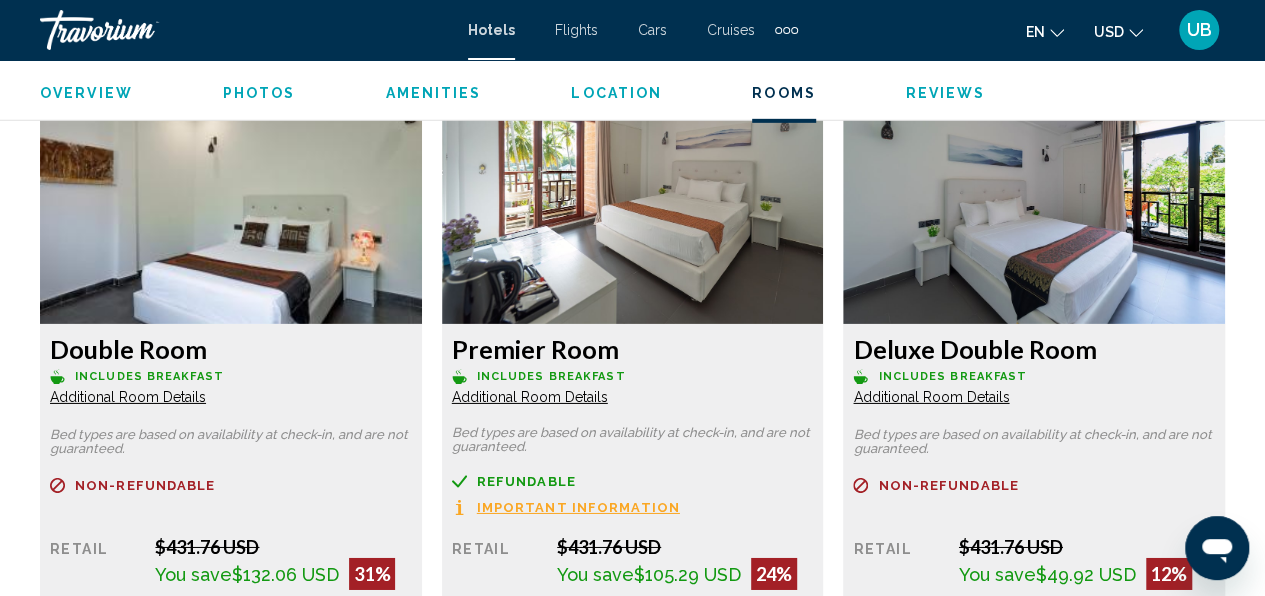scroll, scrollTop: 3037, scrollLeft: 0, axis: vertical 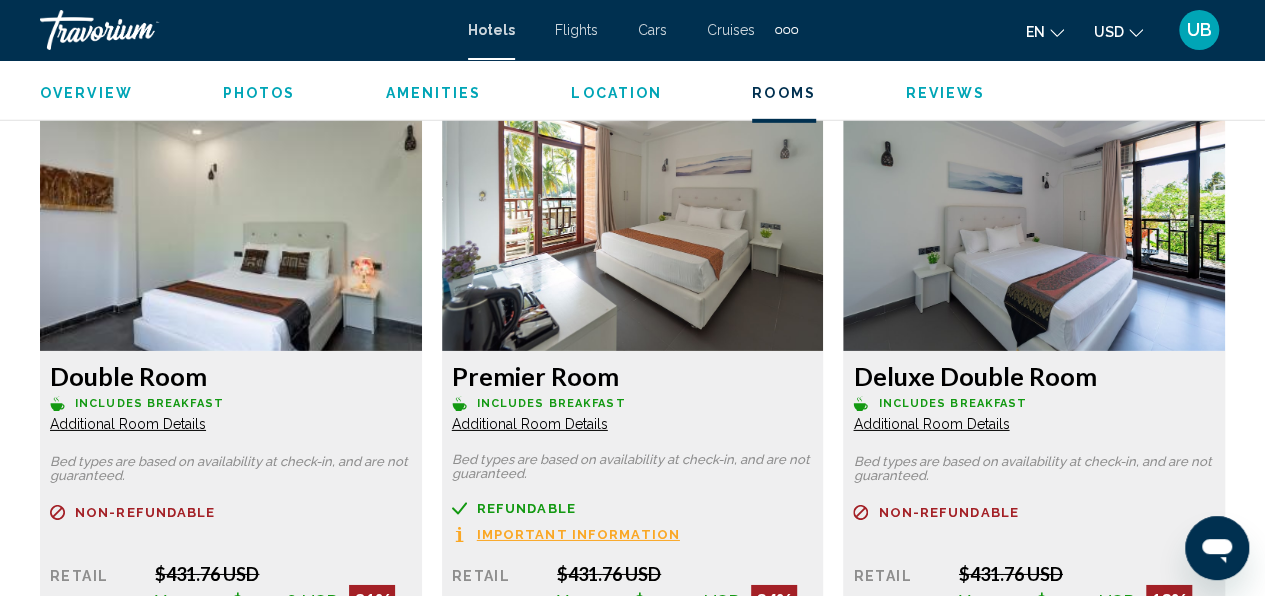 click at bounding box center (231, 226) 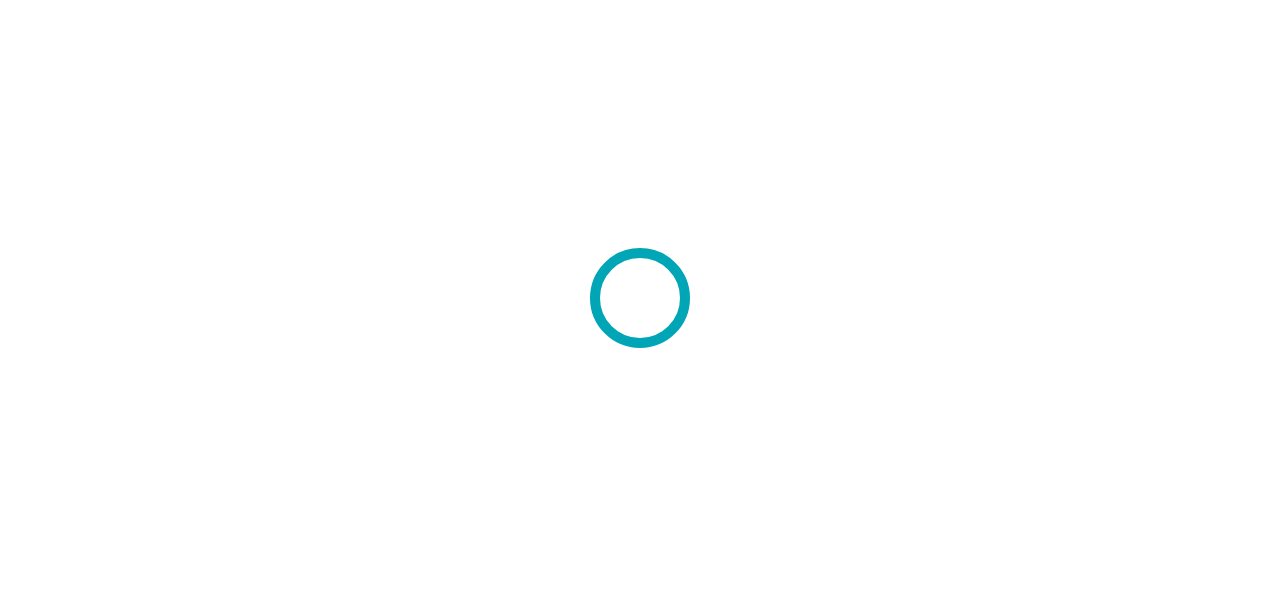 scroll, scrollTop: 0, scrollLeft: 0, axis: both 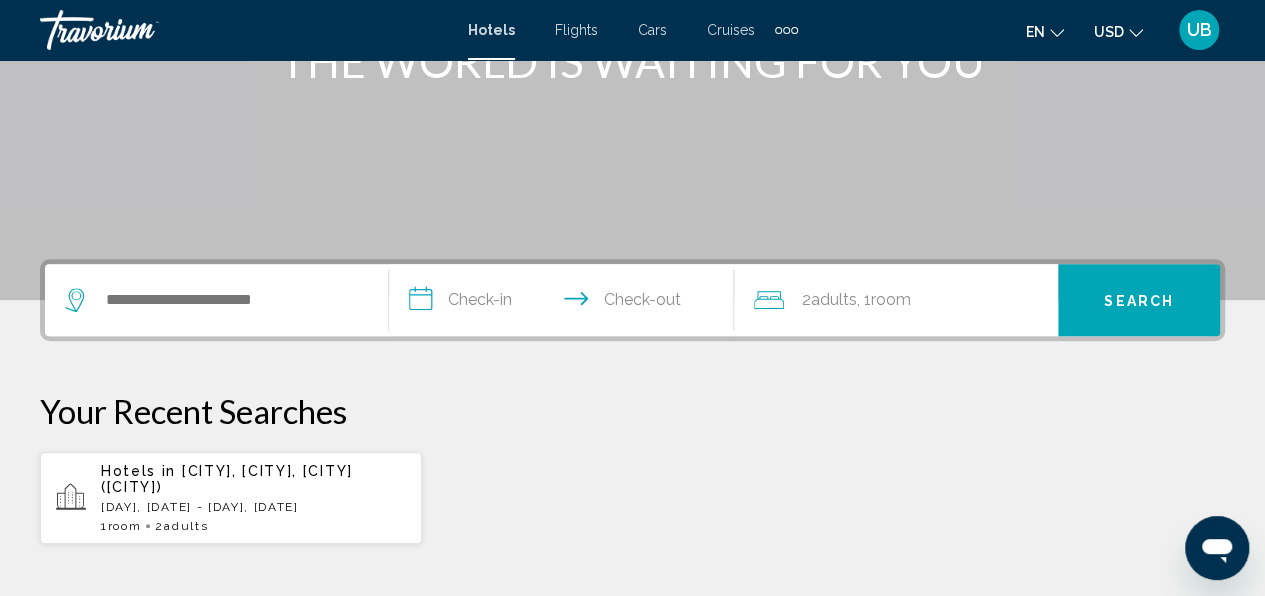 click on "[DAY], [DATE] - [DAY], [DATE]" at bounding box center [253, 507] 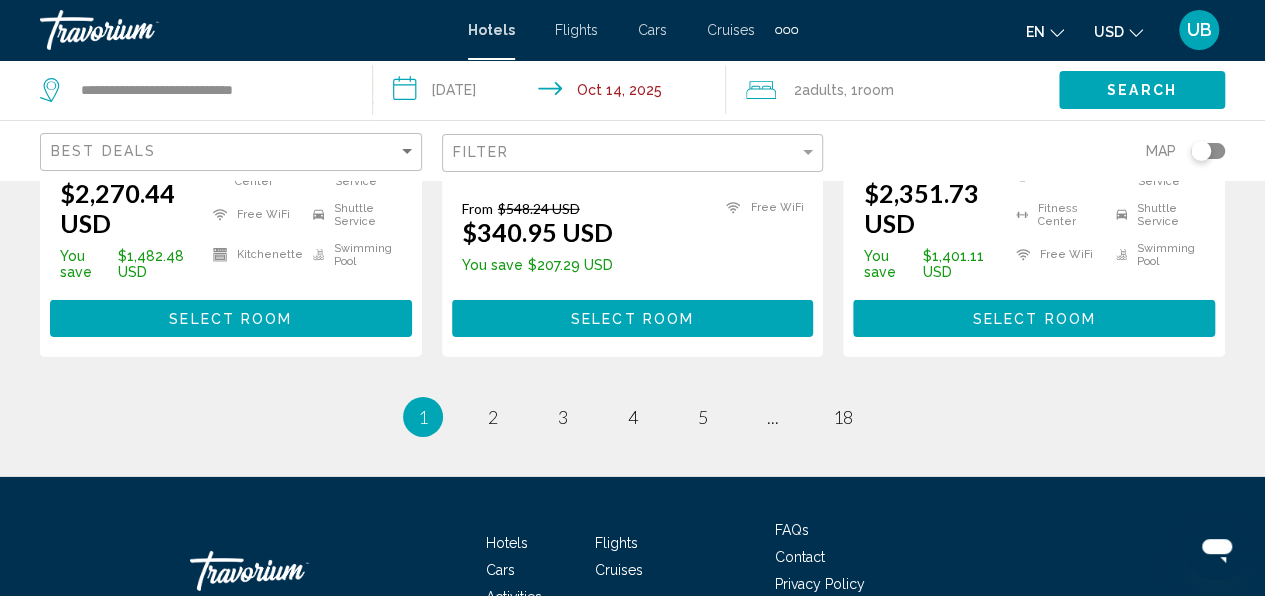 scroll, scrollTop: 2998, scrollLeft: 0, axis: vertical 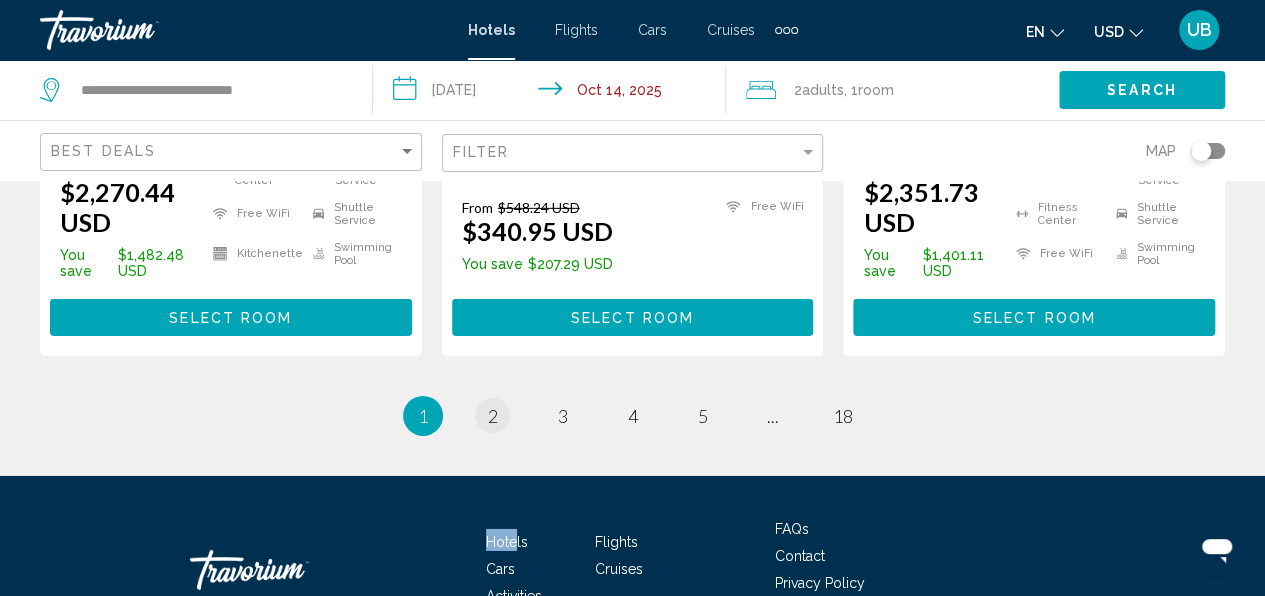 drag, startPoint x: 513, startPoint y: 486, endPoint x: 492, endPoint y: 383, distance: 105.11898 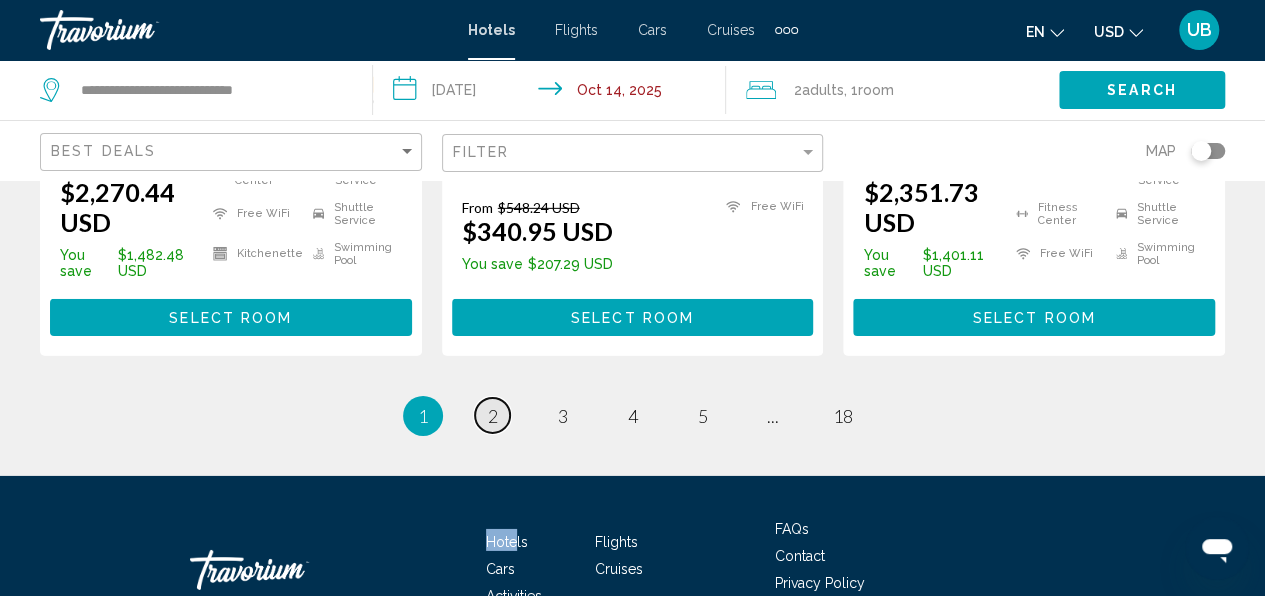 click on "2" at bounding box center [493, 416] 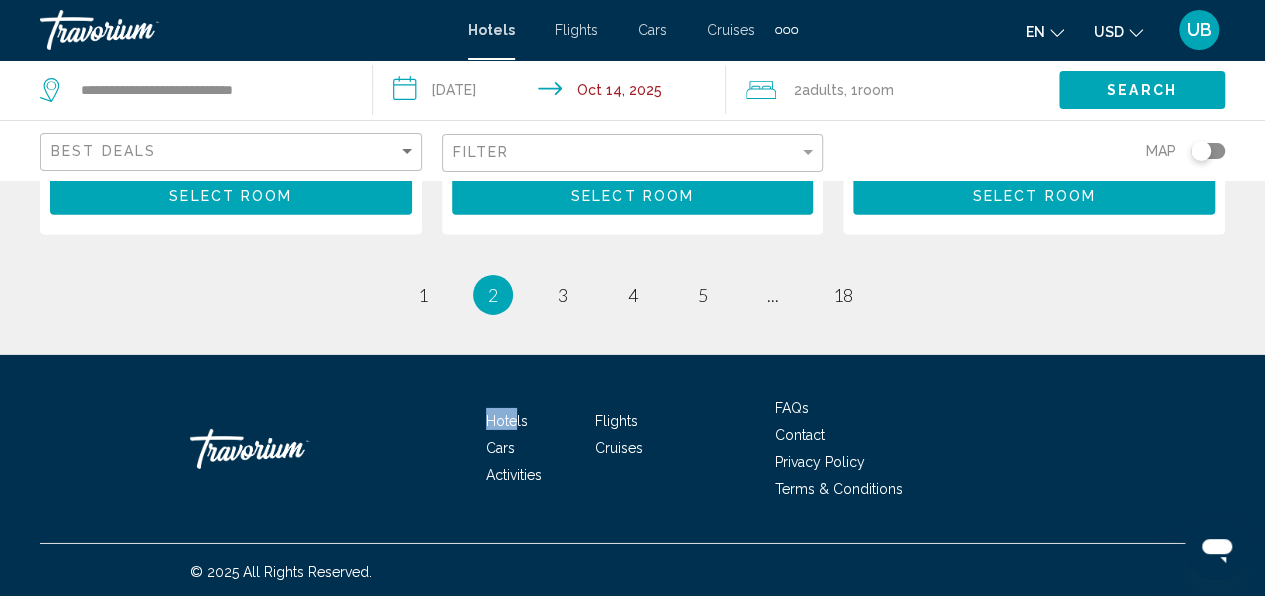 scroll, scrollTop: 3078, scrollLeft: 0, axis: vertical 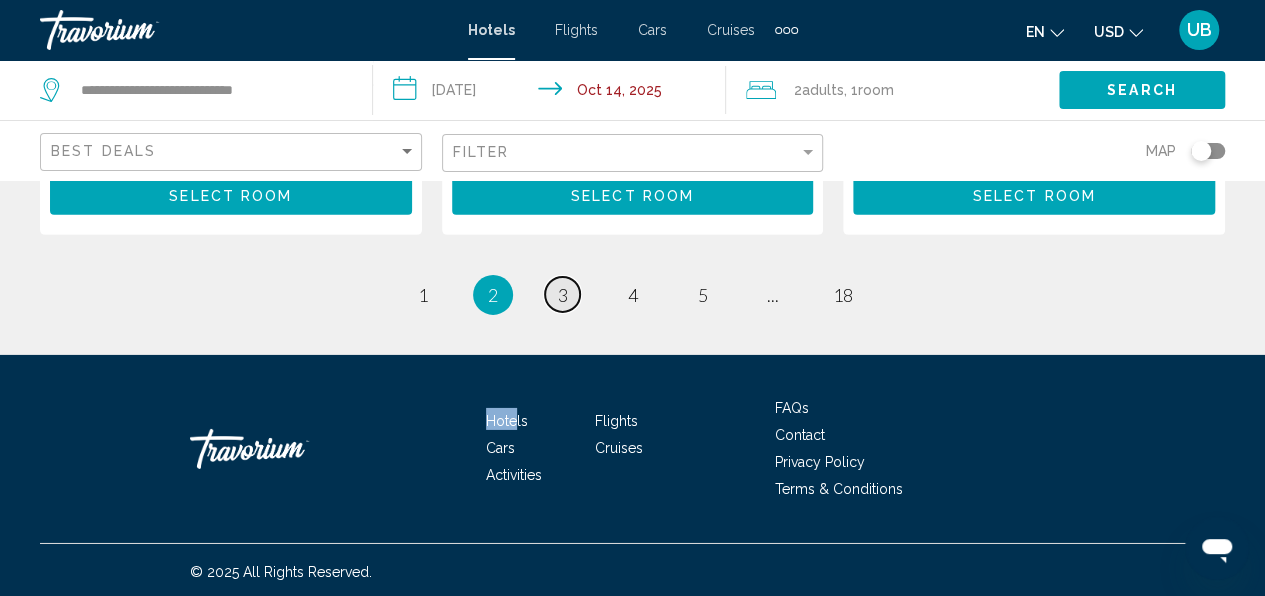 click on "page  3" at bounding box center (562, 294) 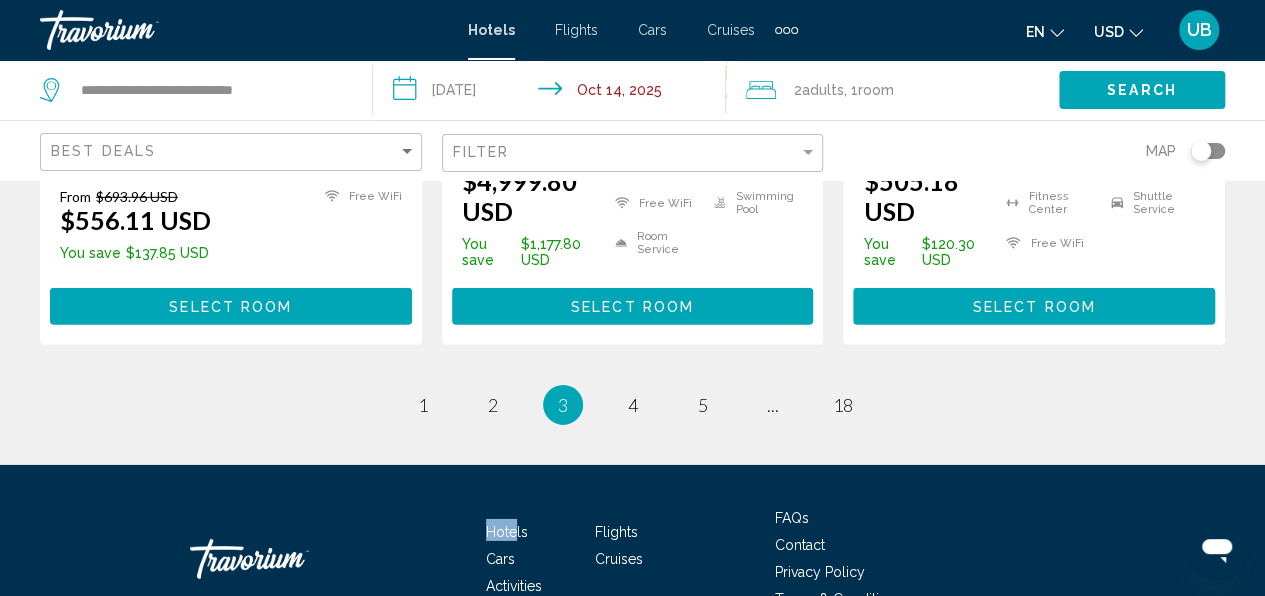 scroll, scrollTop: 2976, scrollLeft: 0, axis: vertical 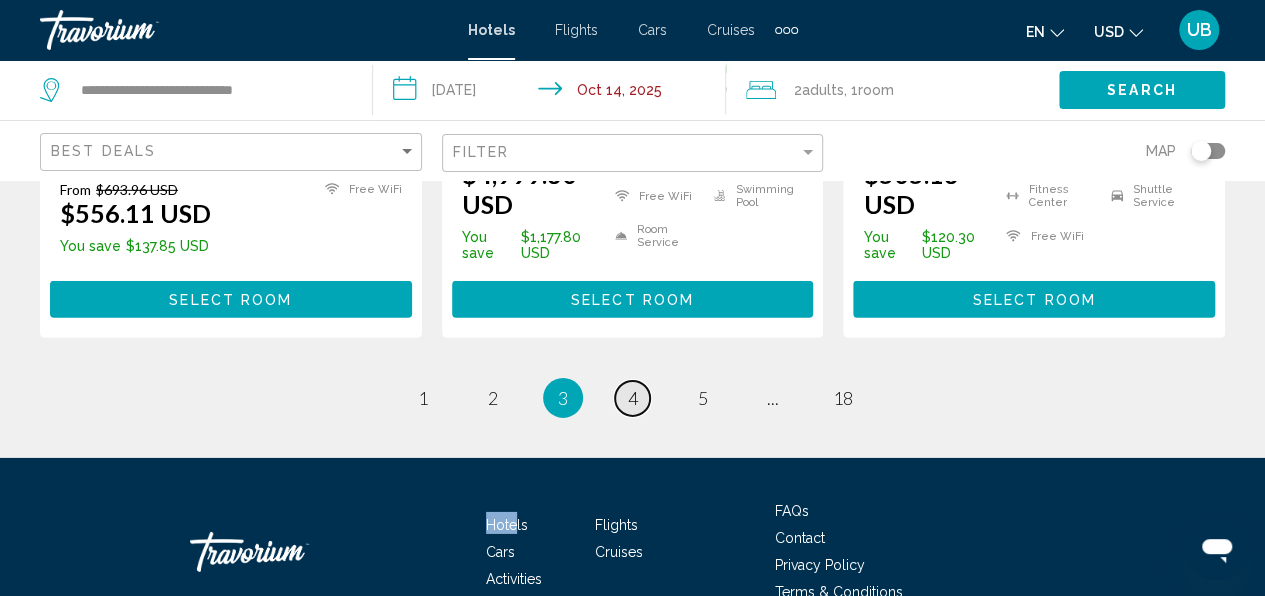 click on "page  4" at bounding box center (632, 398) 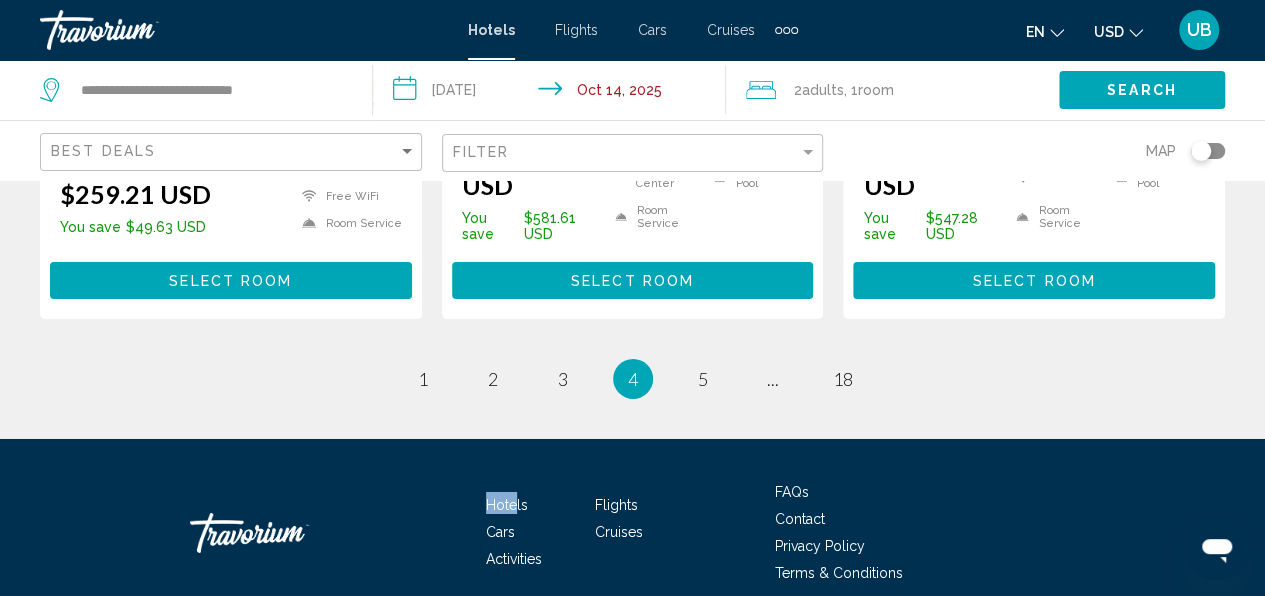 scroll, scrollTop: 3230, scrollLeft: 0, axis: vertical 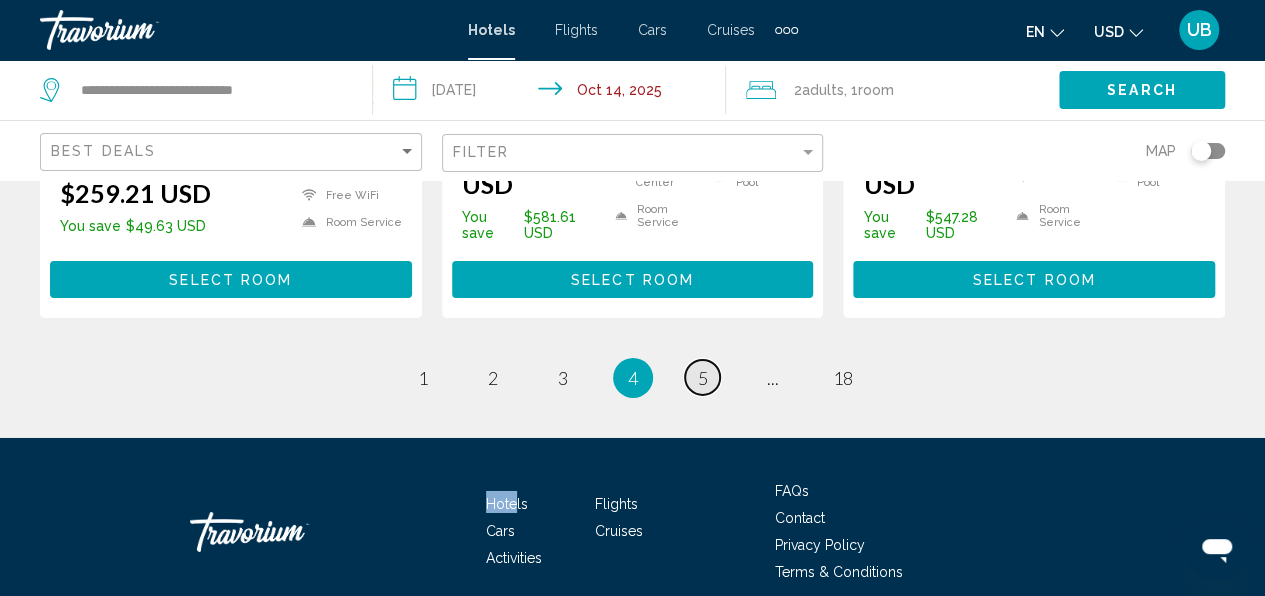 click on "5" at bounding box center [703, 378] 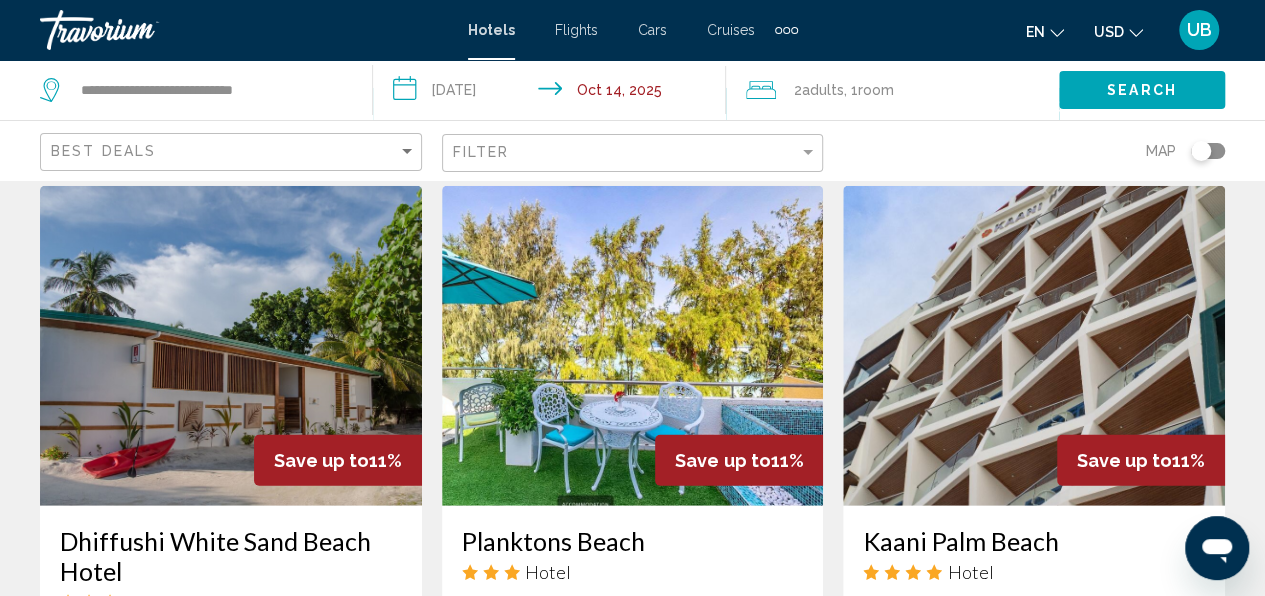 scroll, scrollTop: 2353, scrollLeft: 0, axis: vertical 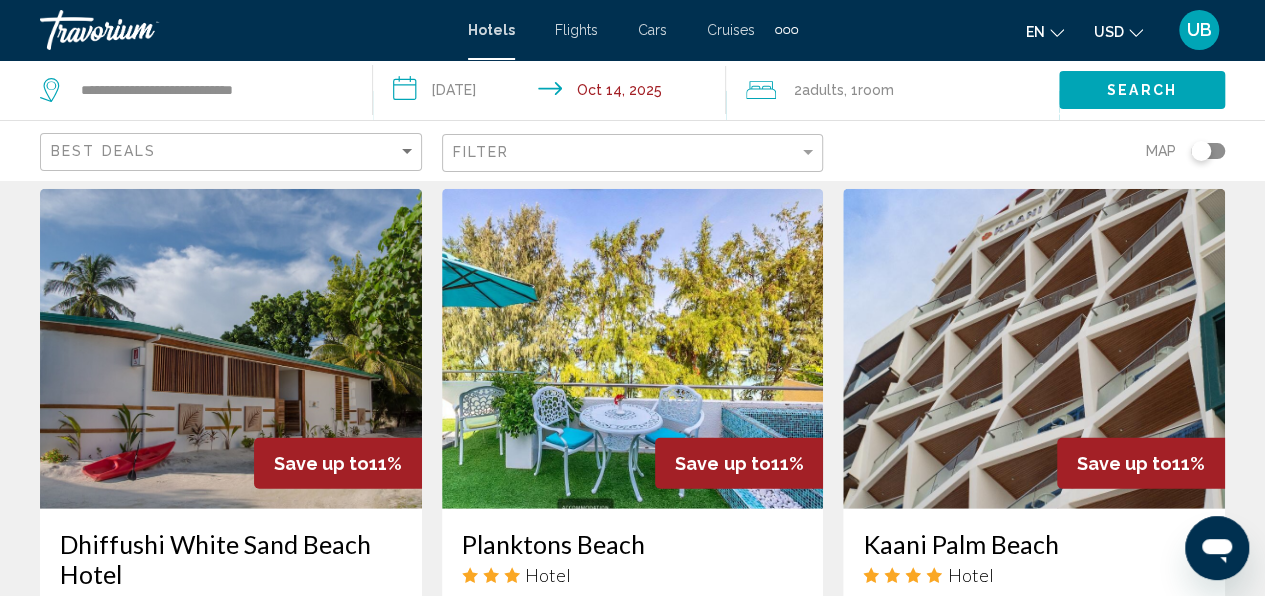 click at bounding box center (1034, 349) 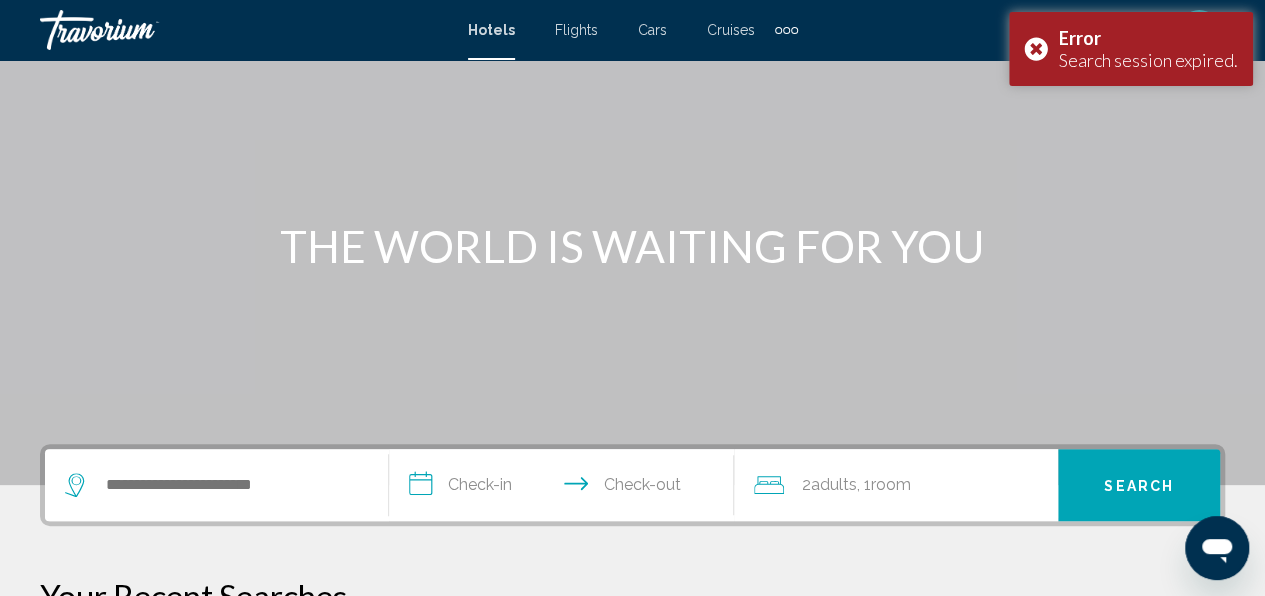 scroll, scrollTop: 0, scrollLeft: 0, axis: both 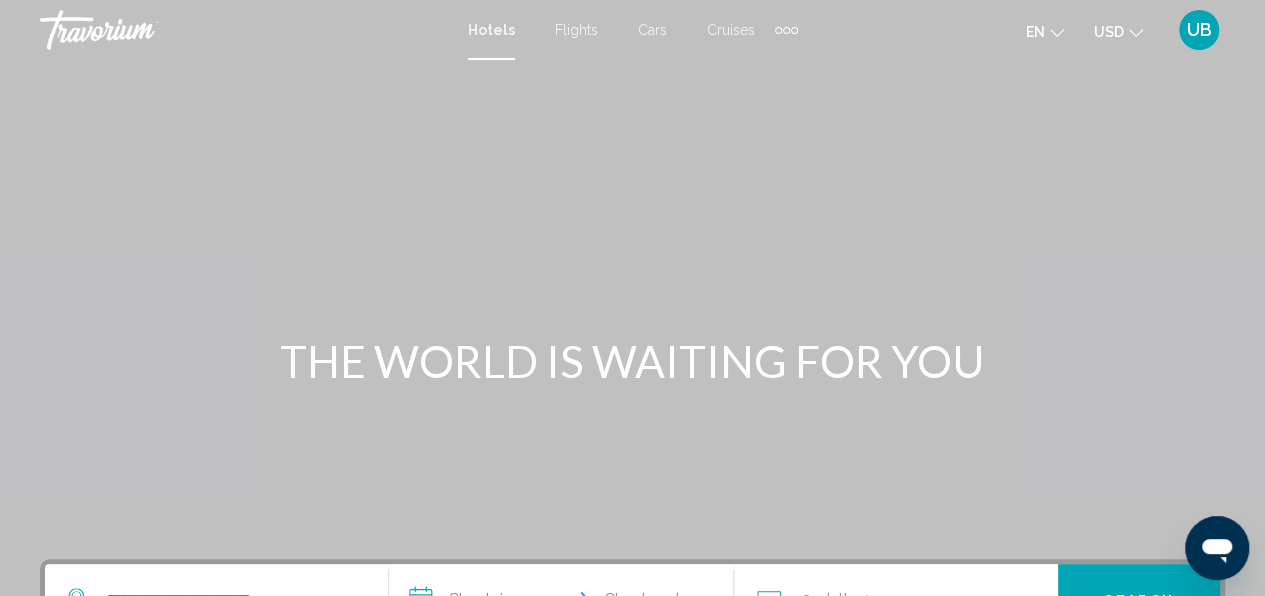 click at bounding box center (632, 300) 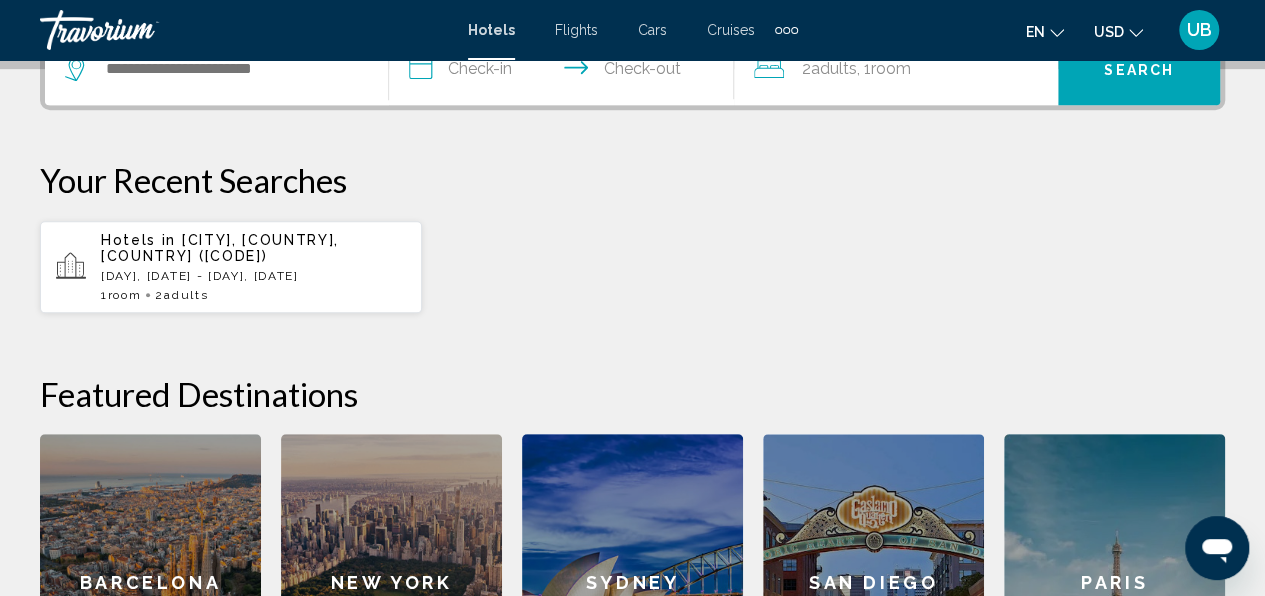 scroll, scrollTop: 532, scrollLeft: 0, axis: vertical 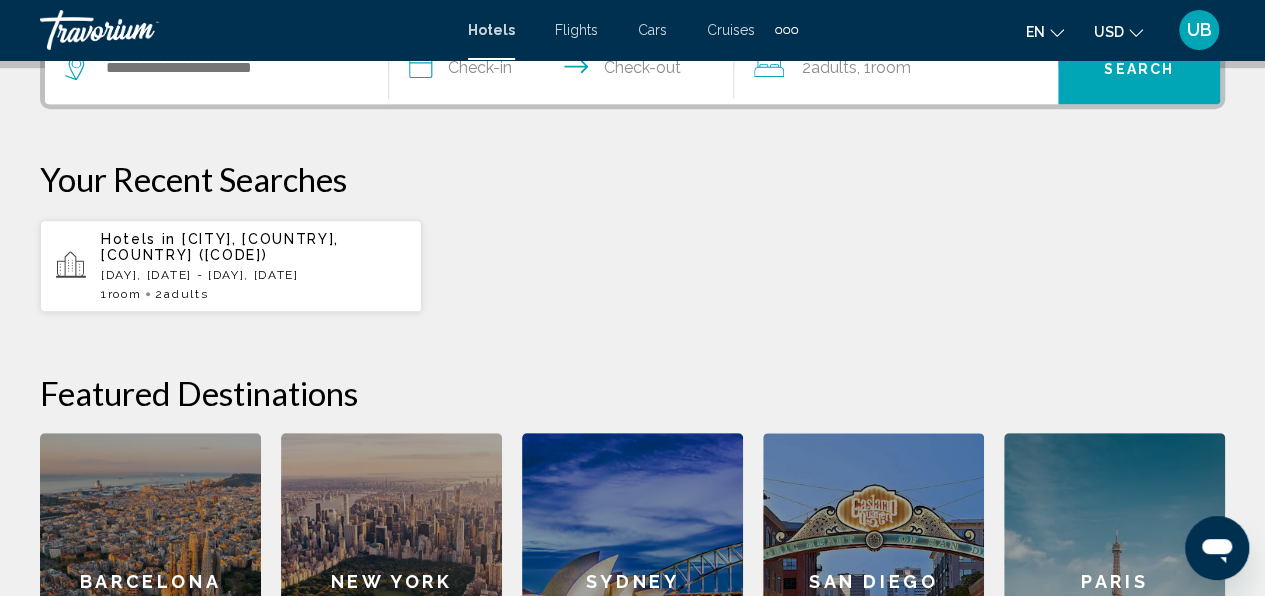 click on "Hotels in    [CITY], [CITY], [CITY] ([CITY])  [DAY], [DATE] - [DAY], [DATE]  1  Room rooms 2  Adult Adults" at bounding box center (253, 266) 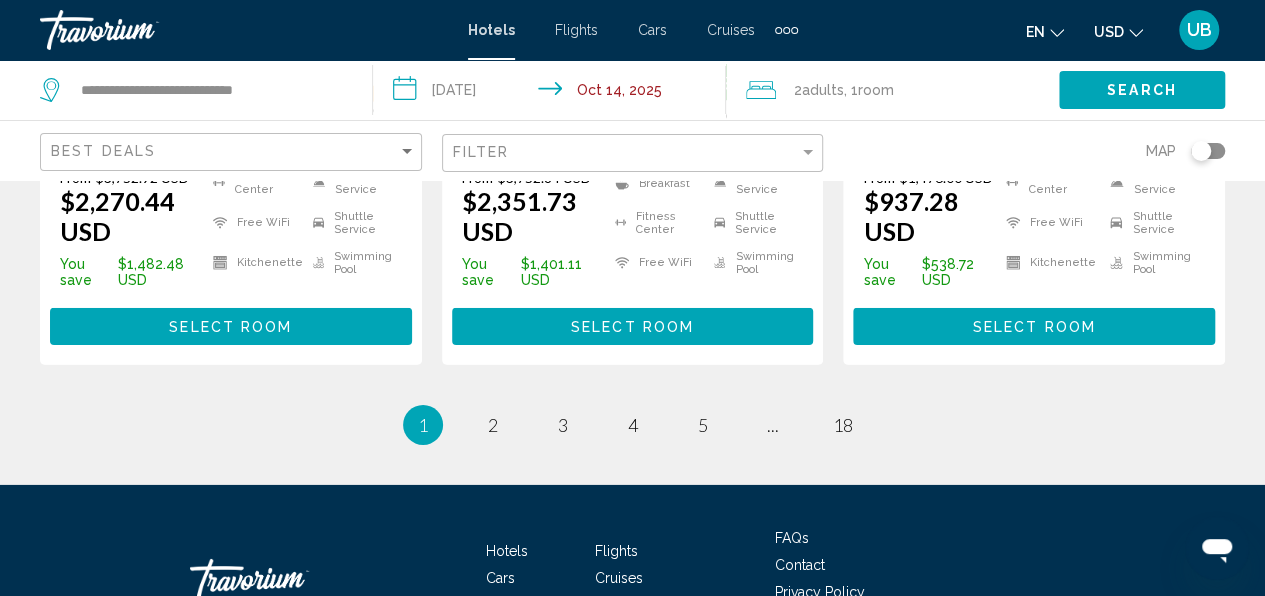 scroll, scrollTop: 3019, scrollLeft: 0, axis: vertical 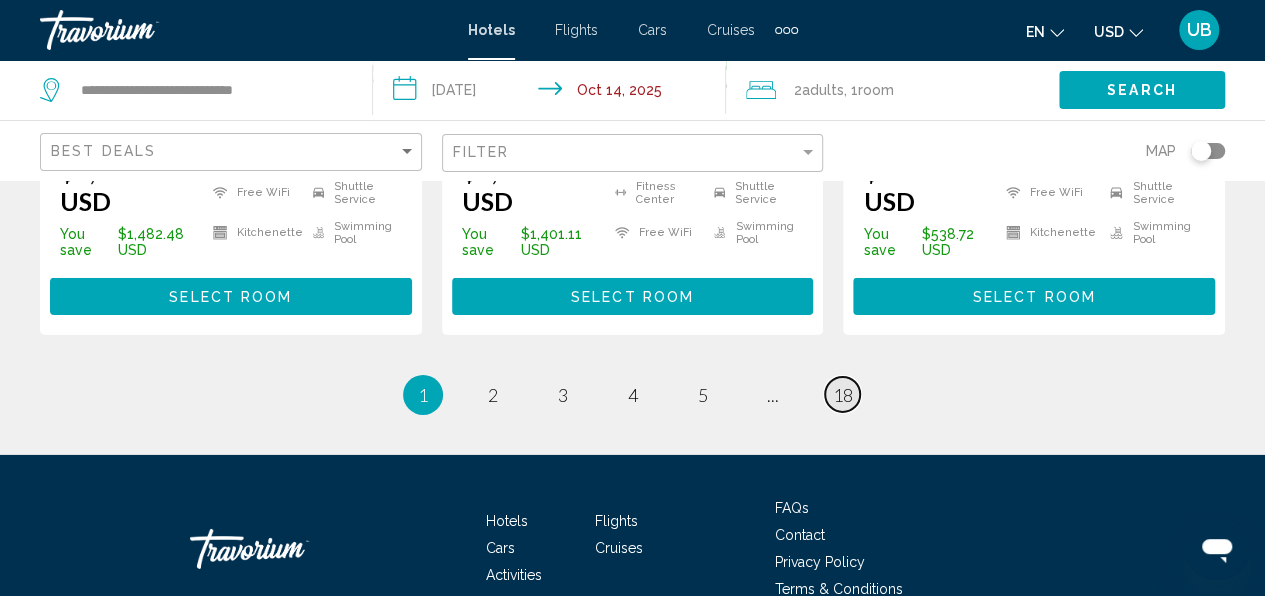 click on "page  18" at bounding box center (842, 394) 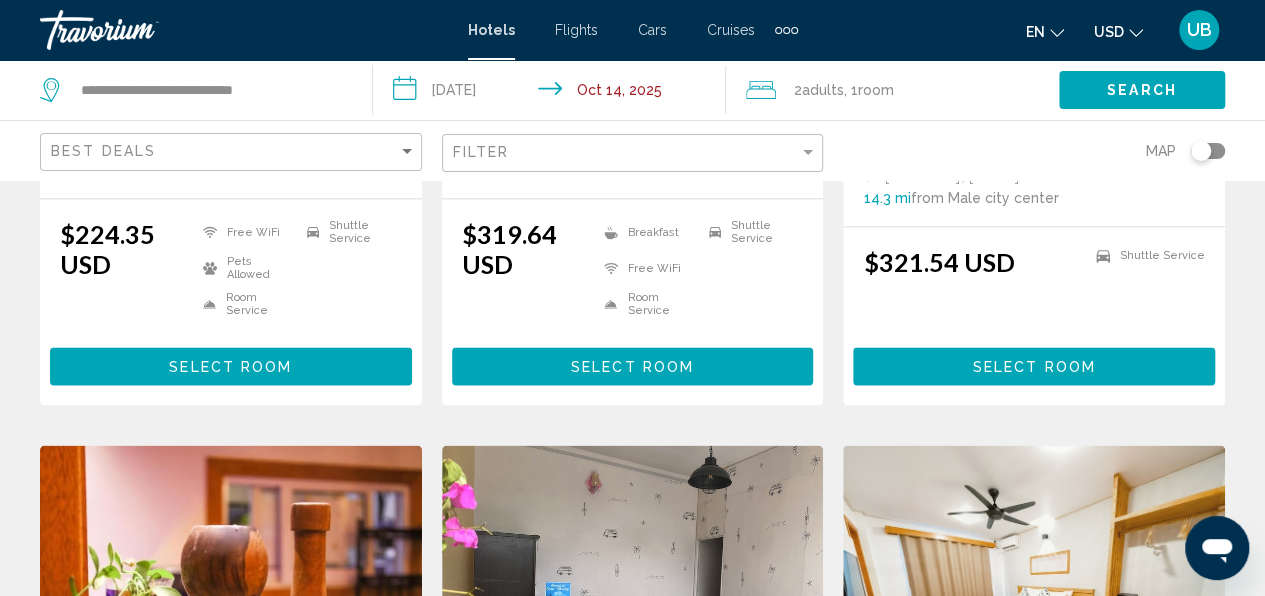 scroll, scrollTop: 1317, scrollLeft: 0, axis: vertical 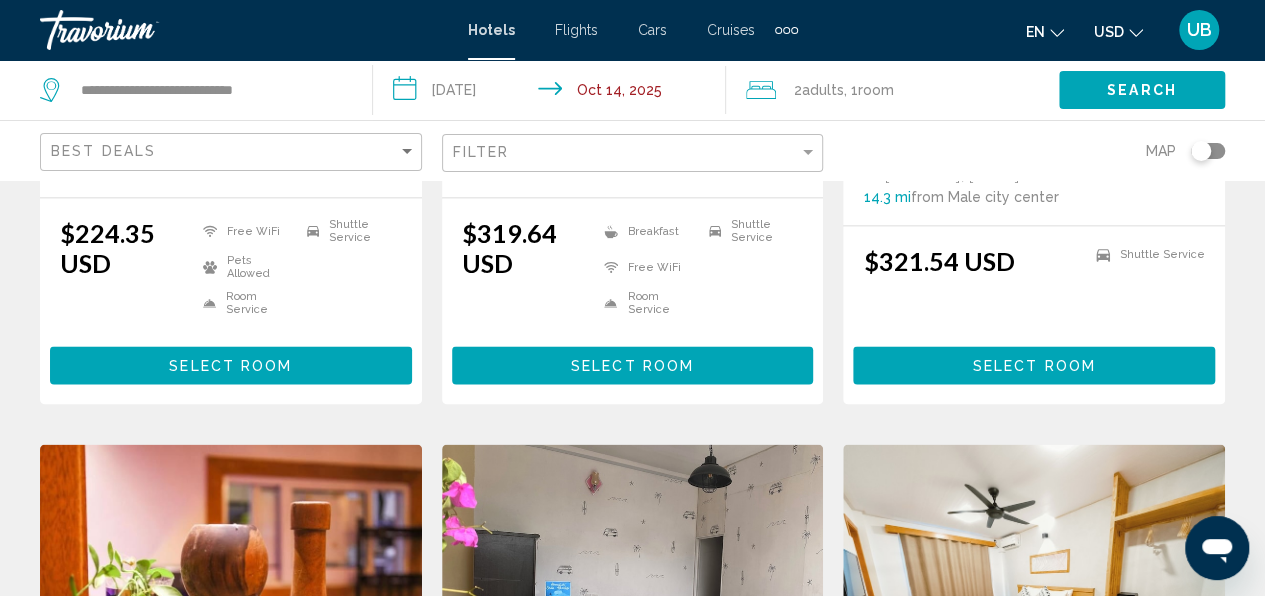 click on "$321.54 USD
Shuttle Service  Select Room" at bounding box center (1034, 314) 